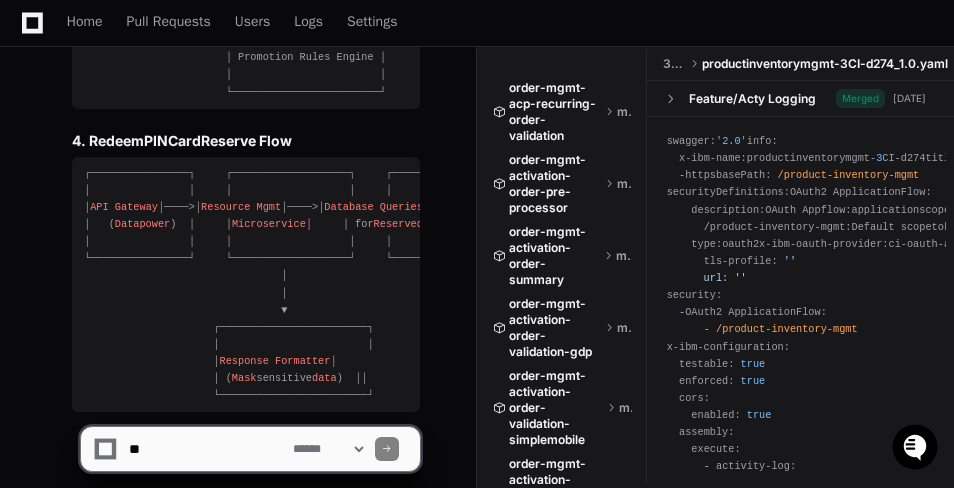 scroll, scrollTop: 0, scrollLeft: 0, axis: both 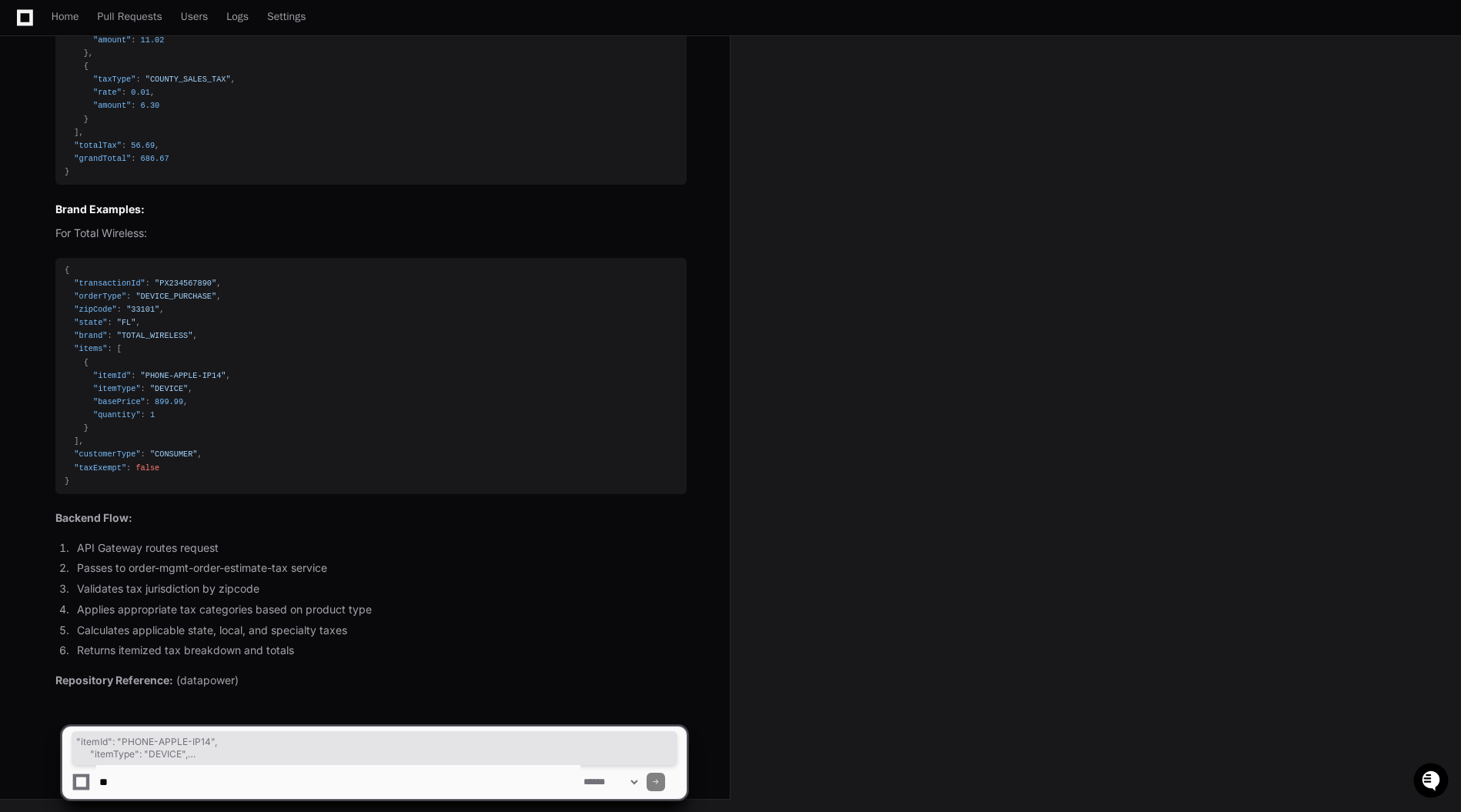 drag, startPoint x: 247, startPoint y: 686, endPoint x: 134, endPoint y: 369, distance: 336.53826 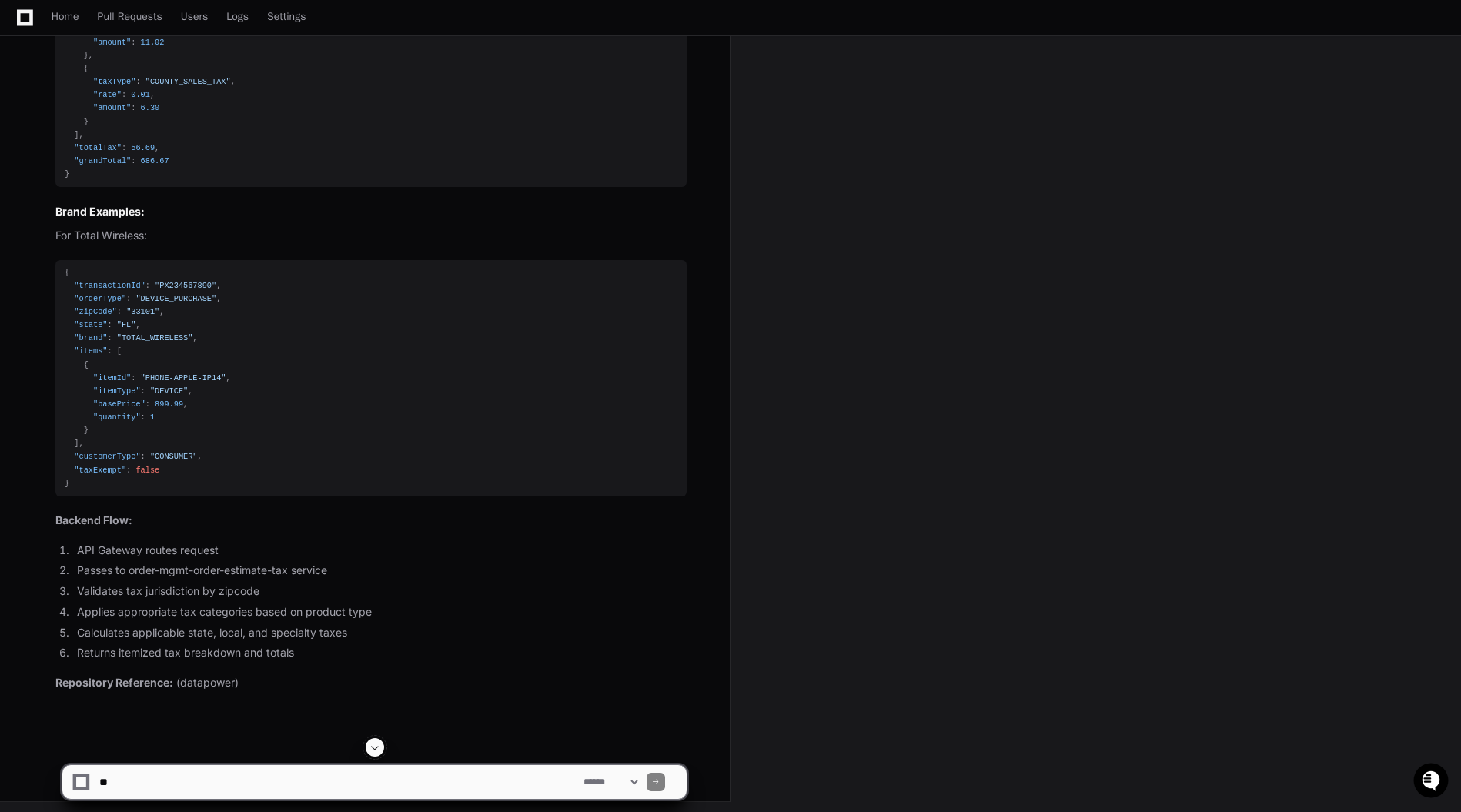 scroll, scrollTop: 6250, scrollLeft: 0, axis: vertical 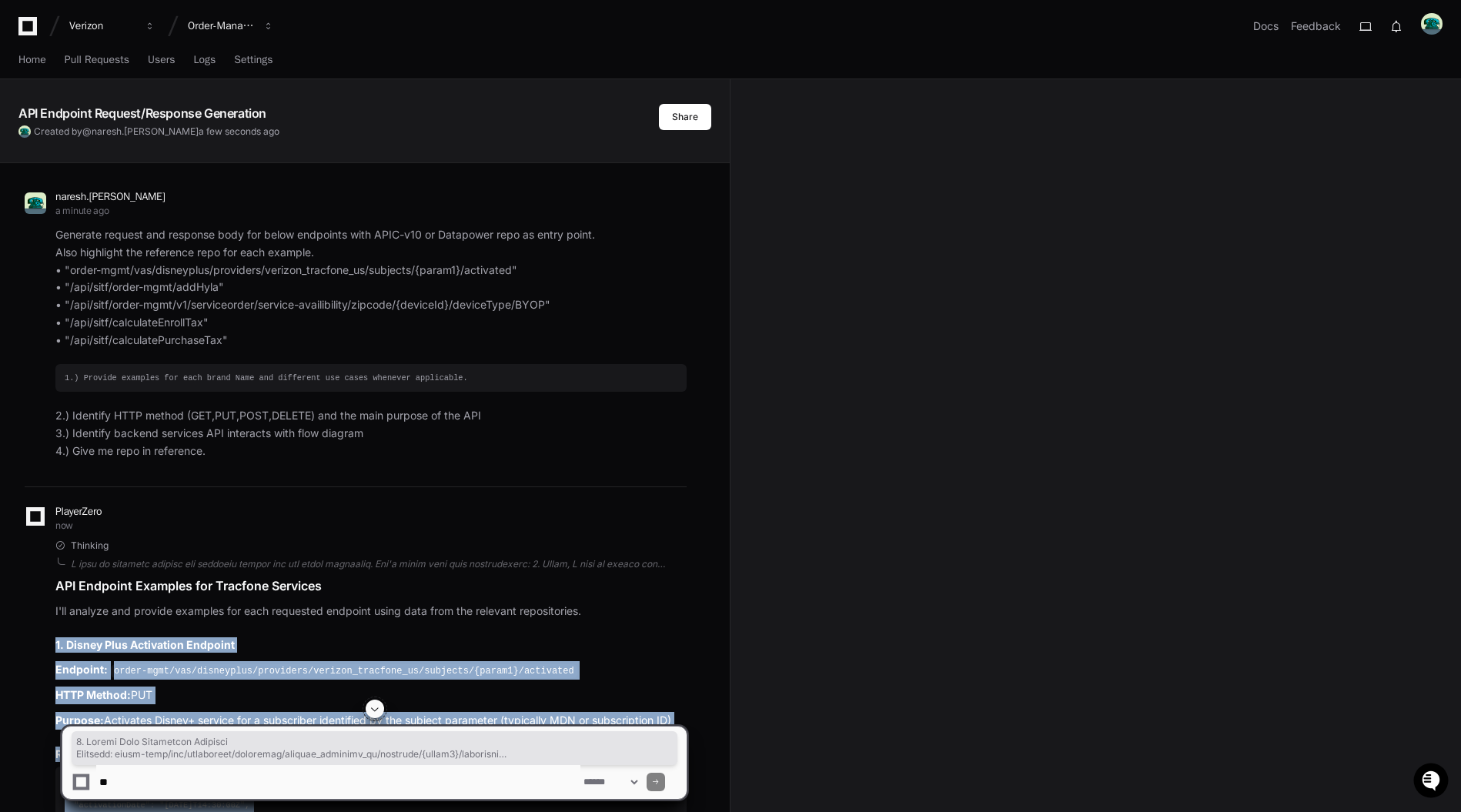 drag, startPoint x: 71, startPoint y: 469, endPoint x: 46, endPoint y: 640, distance: 172.81782 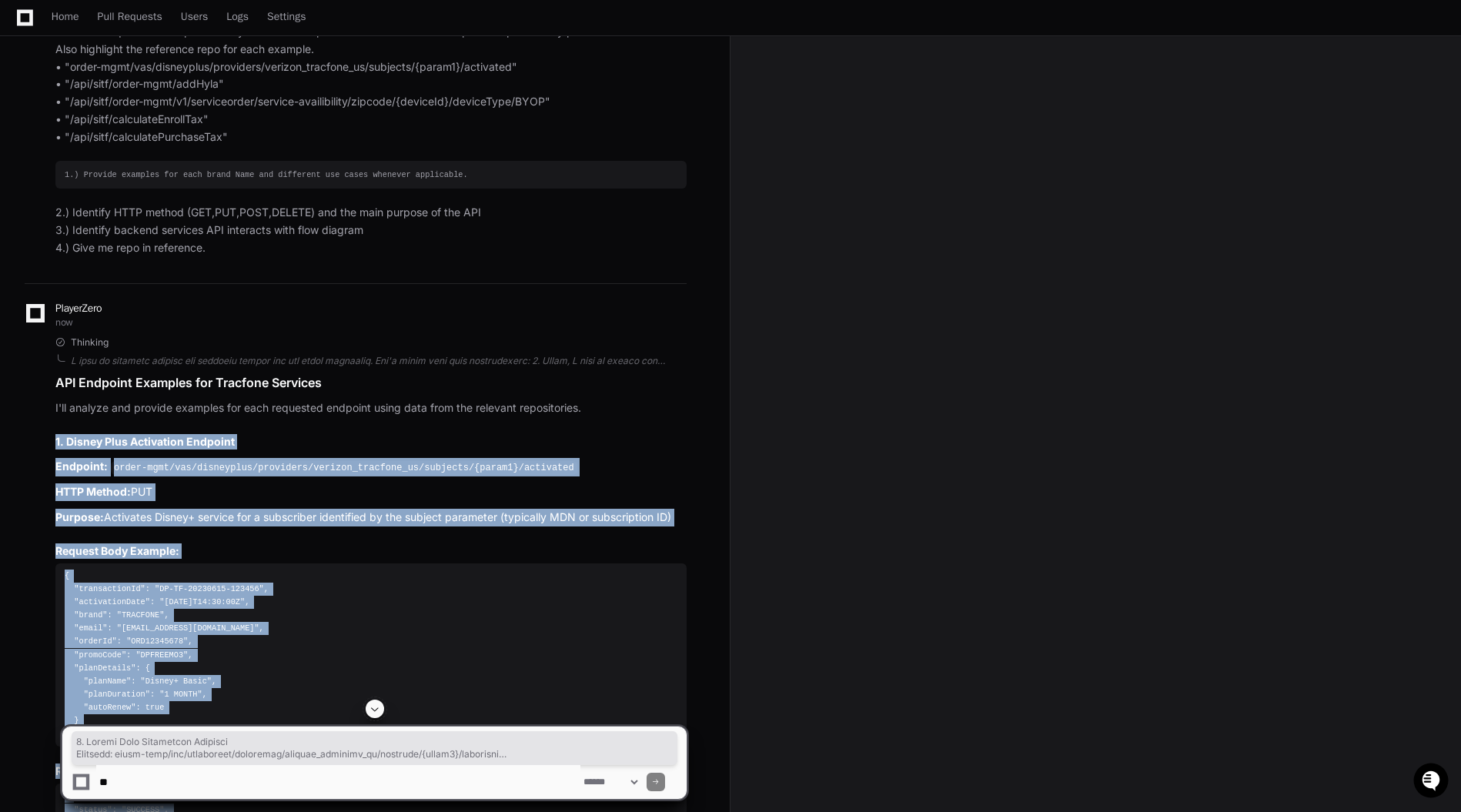 scroll, scrollTop: 231, scrollLeft: 0, axis: vertical 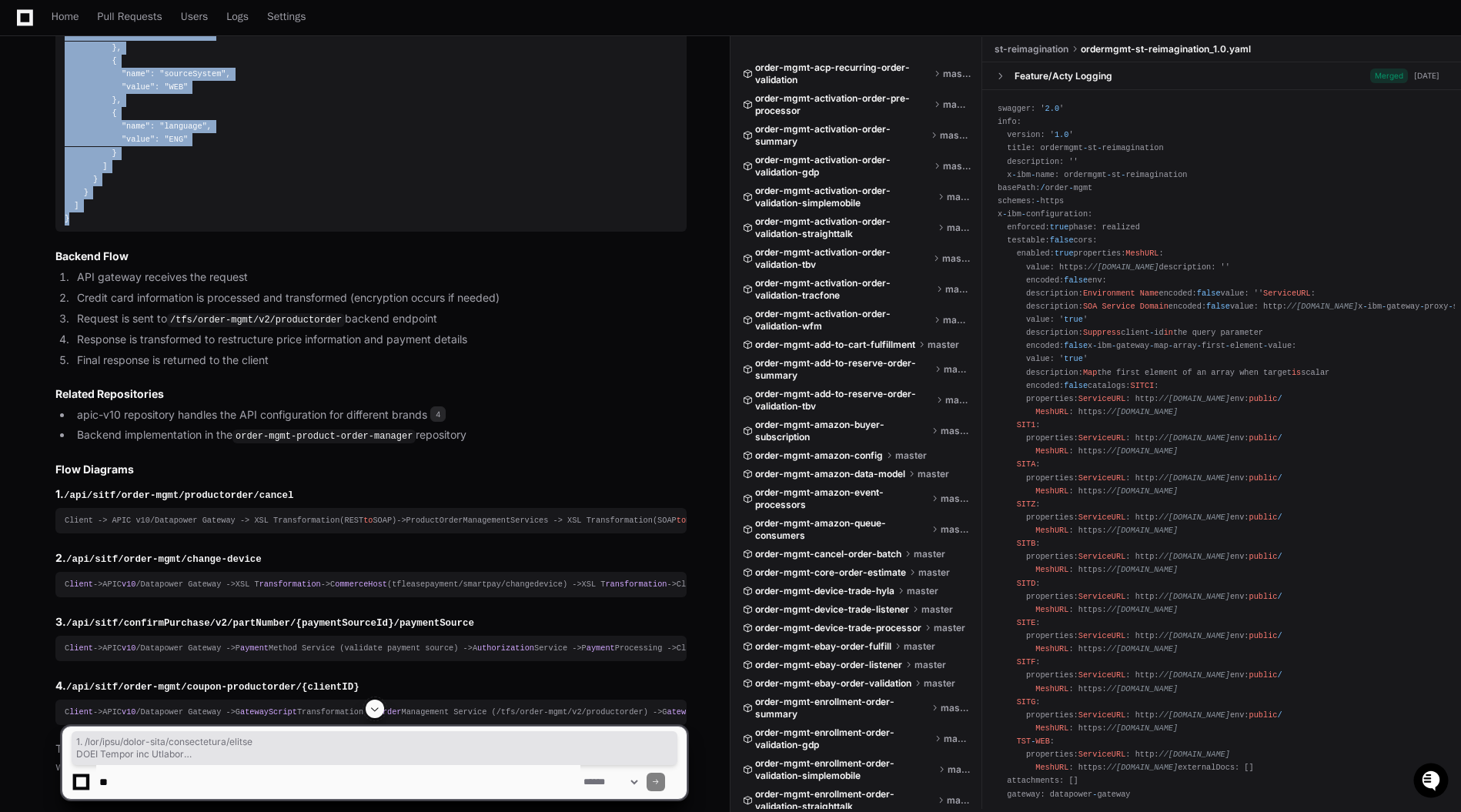 drag, startPoint x: 48, startPoint y: 129, endPoint x: 269, endPoint y: 219, distance: 238.62313 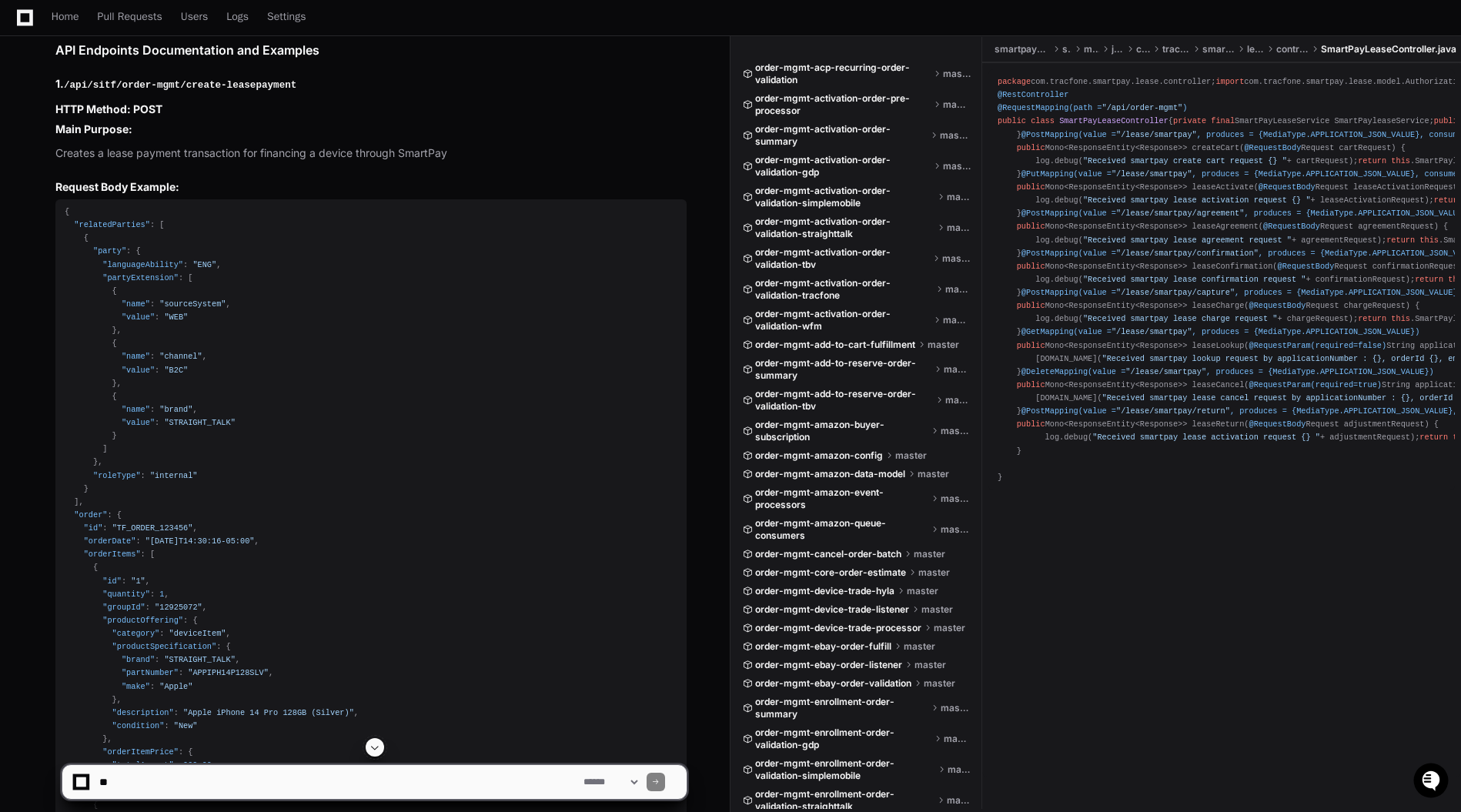 scroll, scrollTop: 1001, scrollLeft: 0, axis: vertical 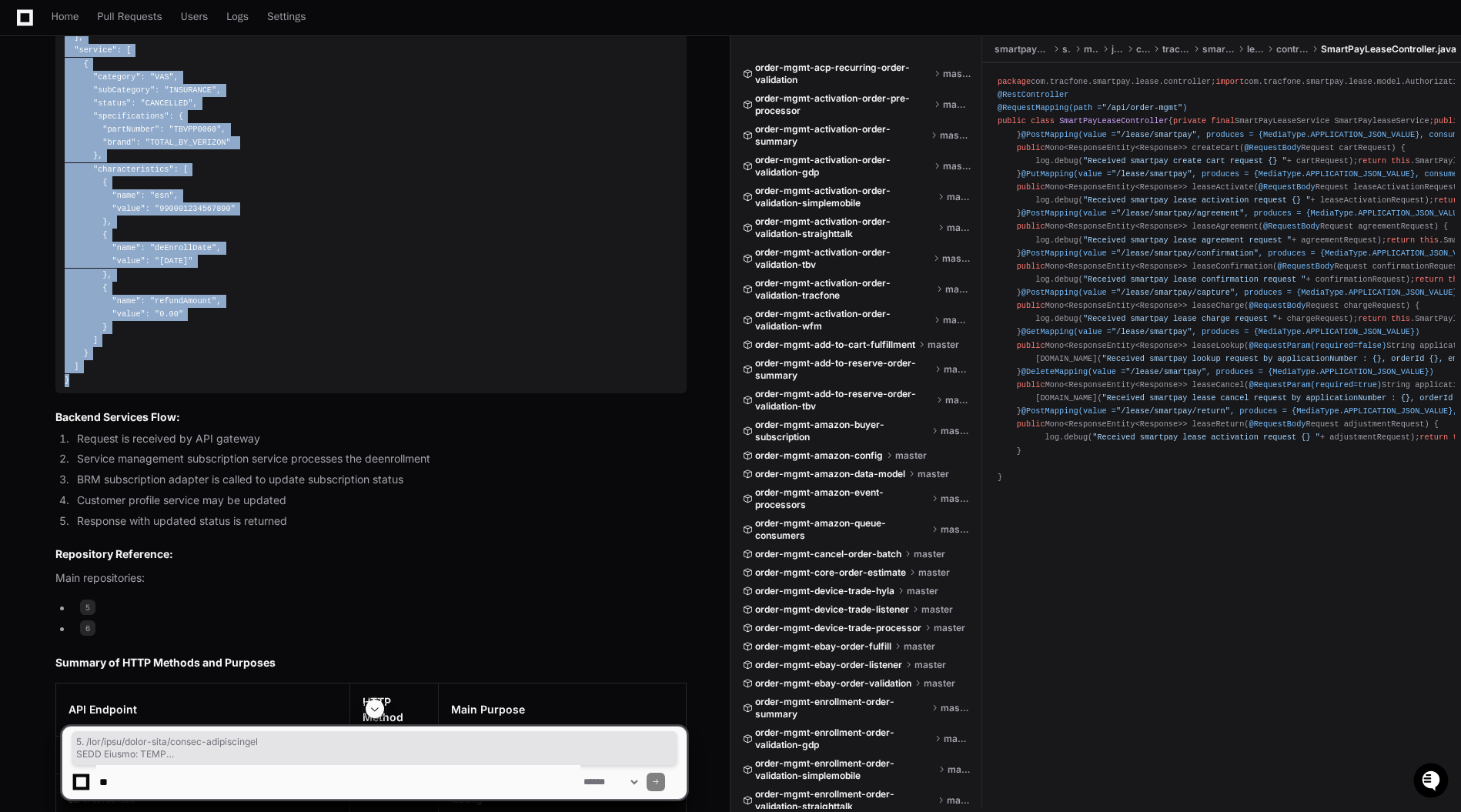 drag, startPoint x: 48, startPoint y: 209, endPoint x: 216, endPoint y: 388, distance: 245.48931 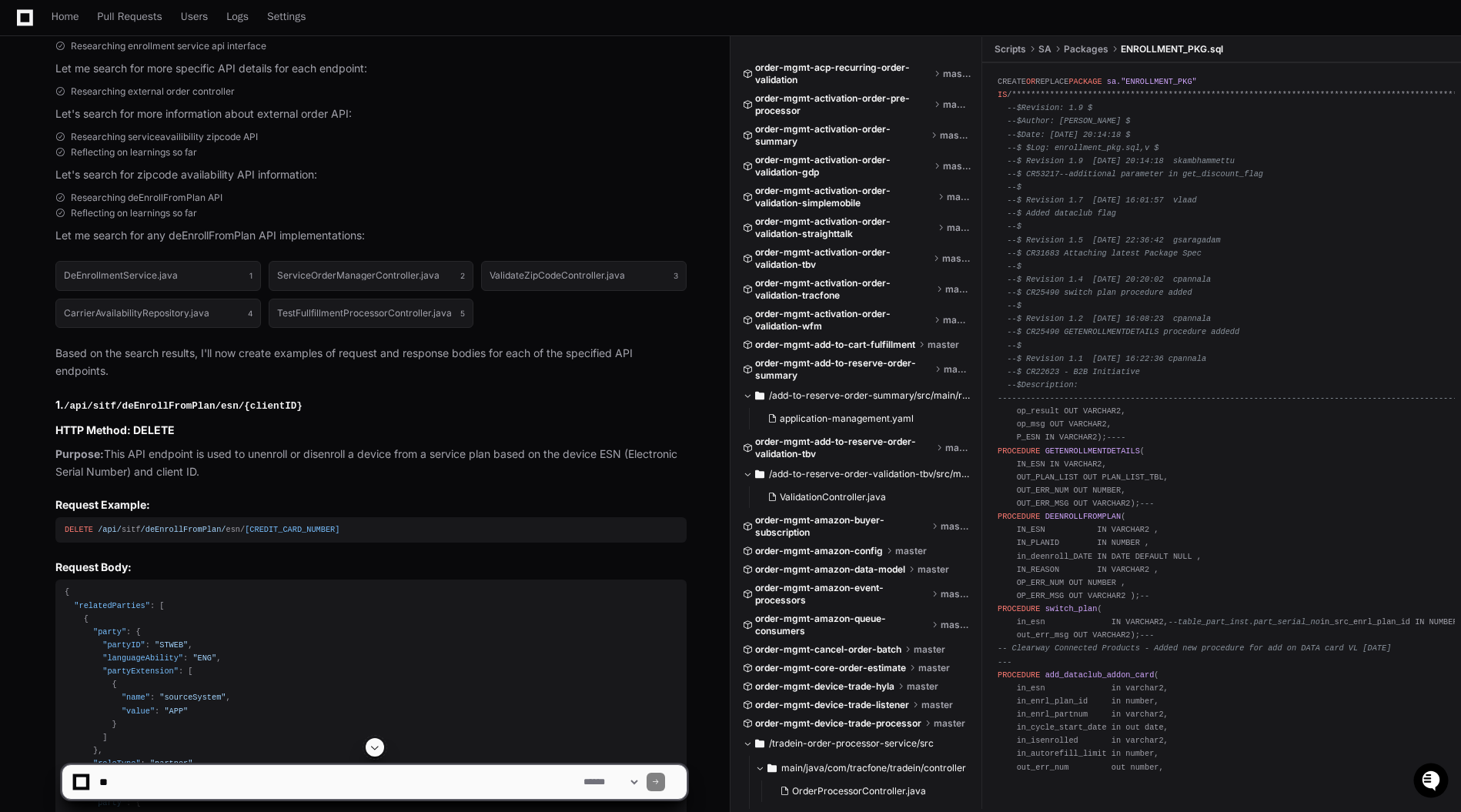 scroll, scrollTop: 1078, scrollLeft: 0, axis: vertical 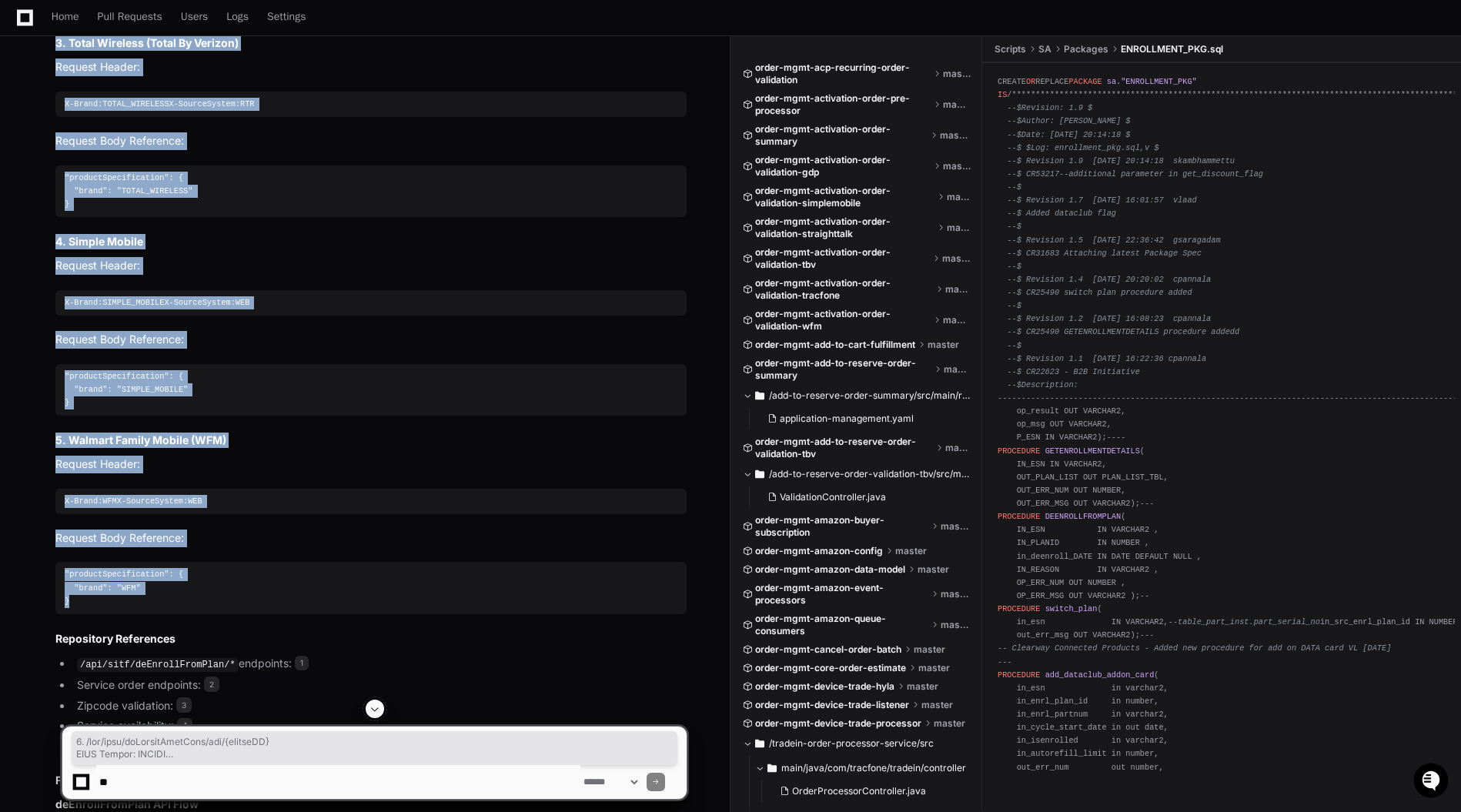 drag, startPoint x: 54, startPoint y: 322, endPoint x: 229, endPoint y: 652, distance: 373.53045 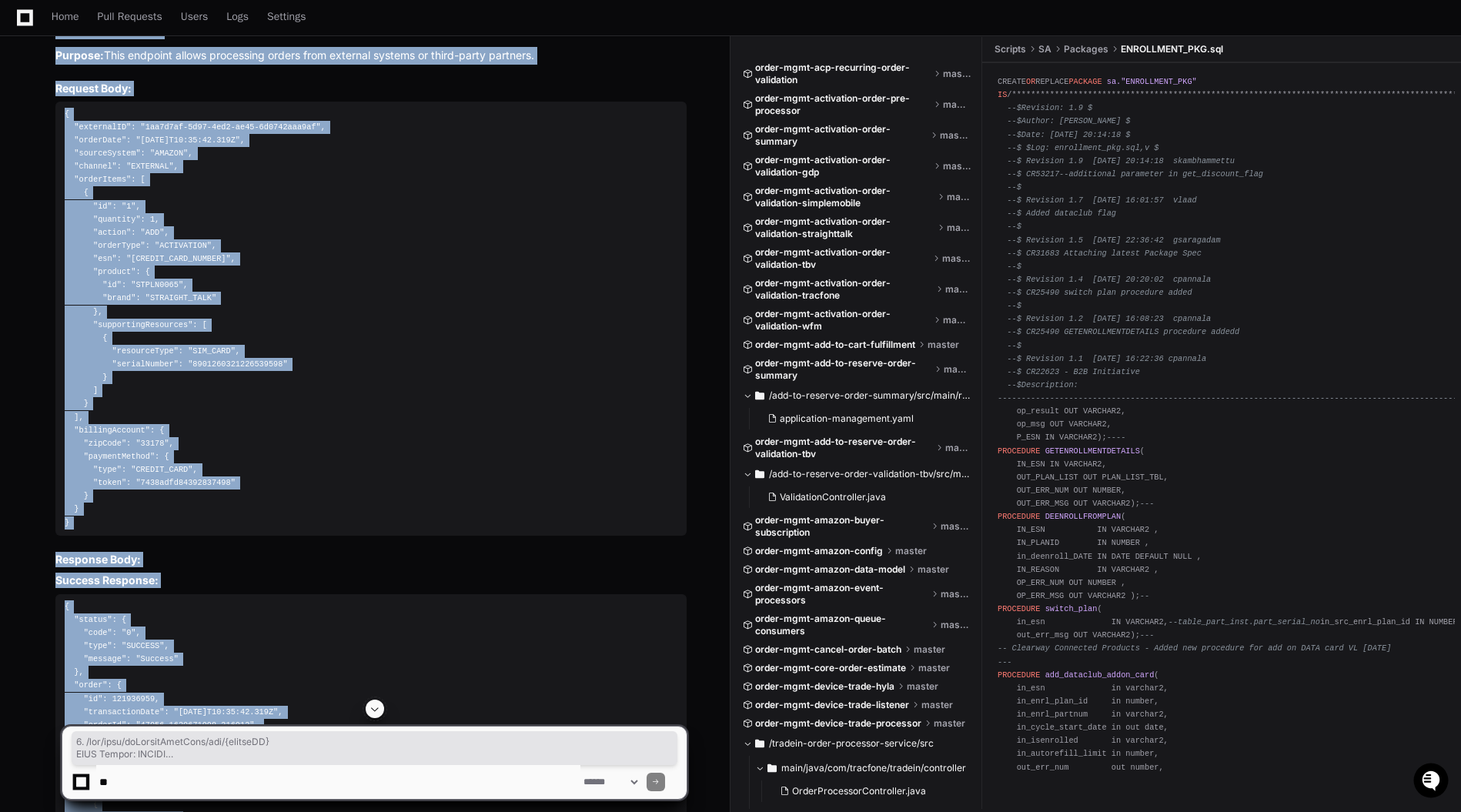 scroll, scrollTop: 7218, scrollLeft: 0, axis: vertical 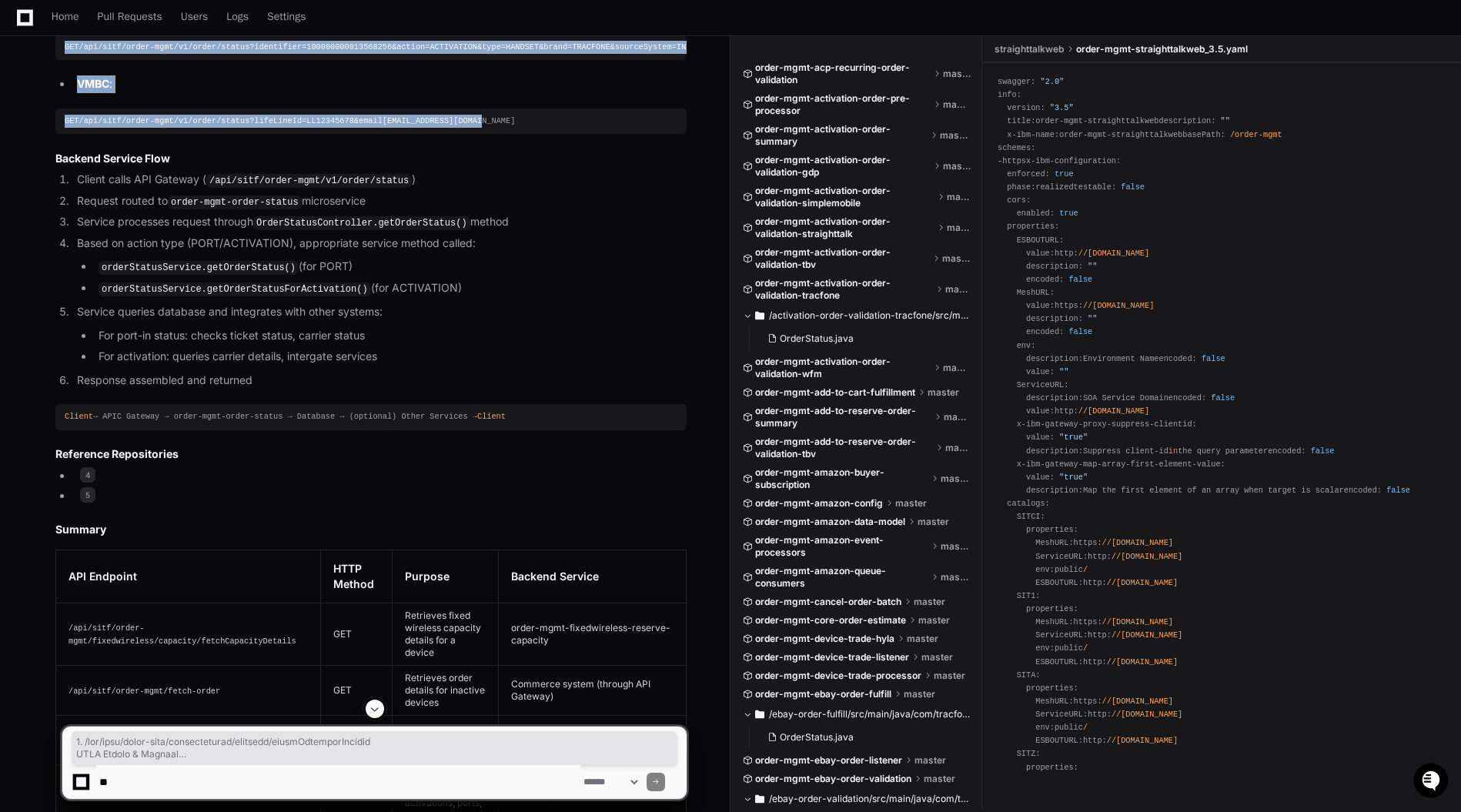 drag, startPoint x: 50, startPoint y: 302, endPoint x: 489, endPoint y: 265, distance: 440.55647 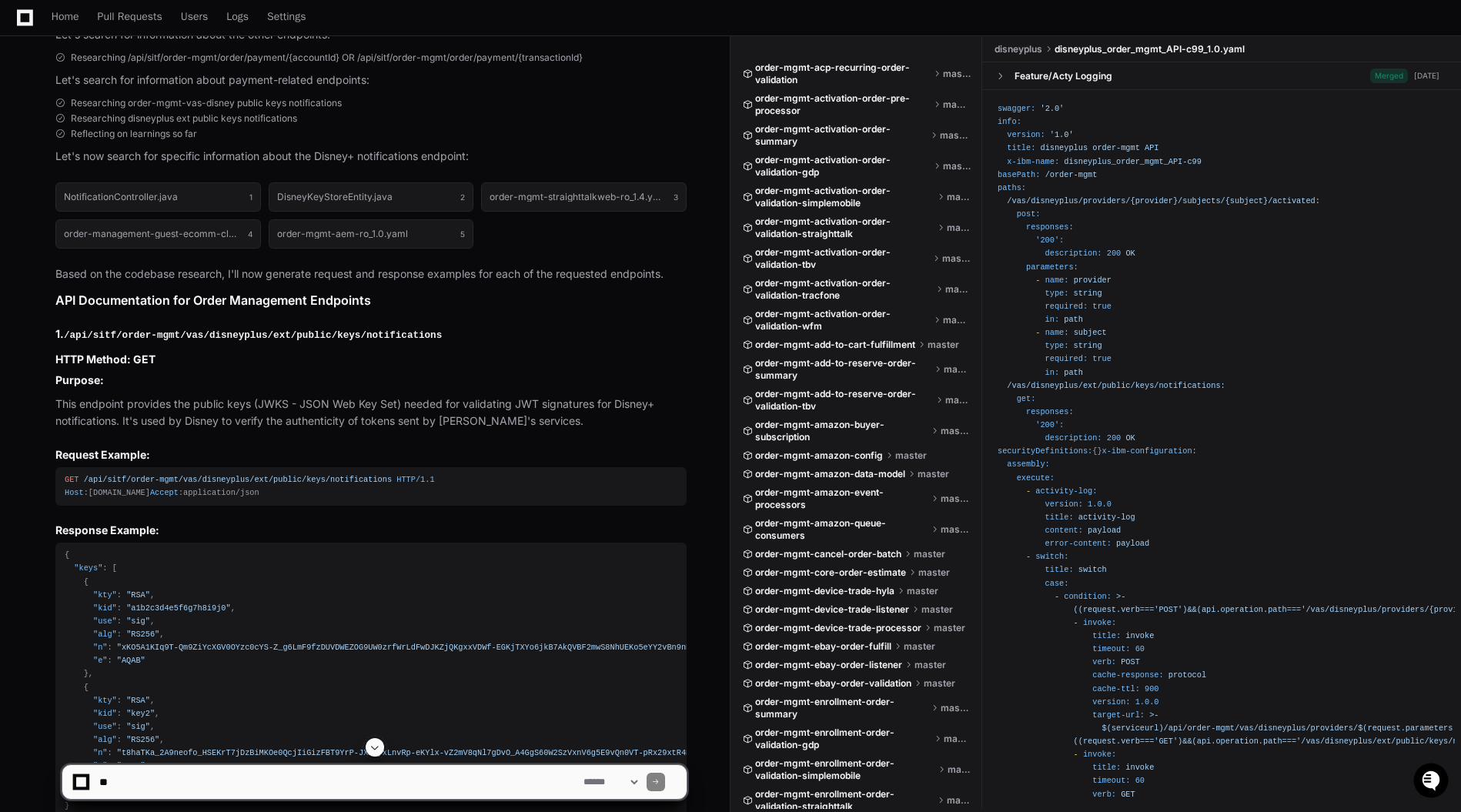 scroll, scrollTop: 770, scrollLeft: 0, axis: vertical 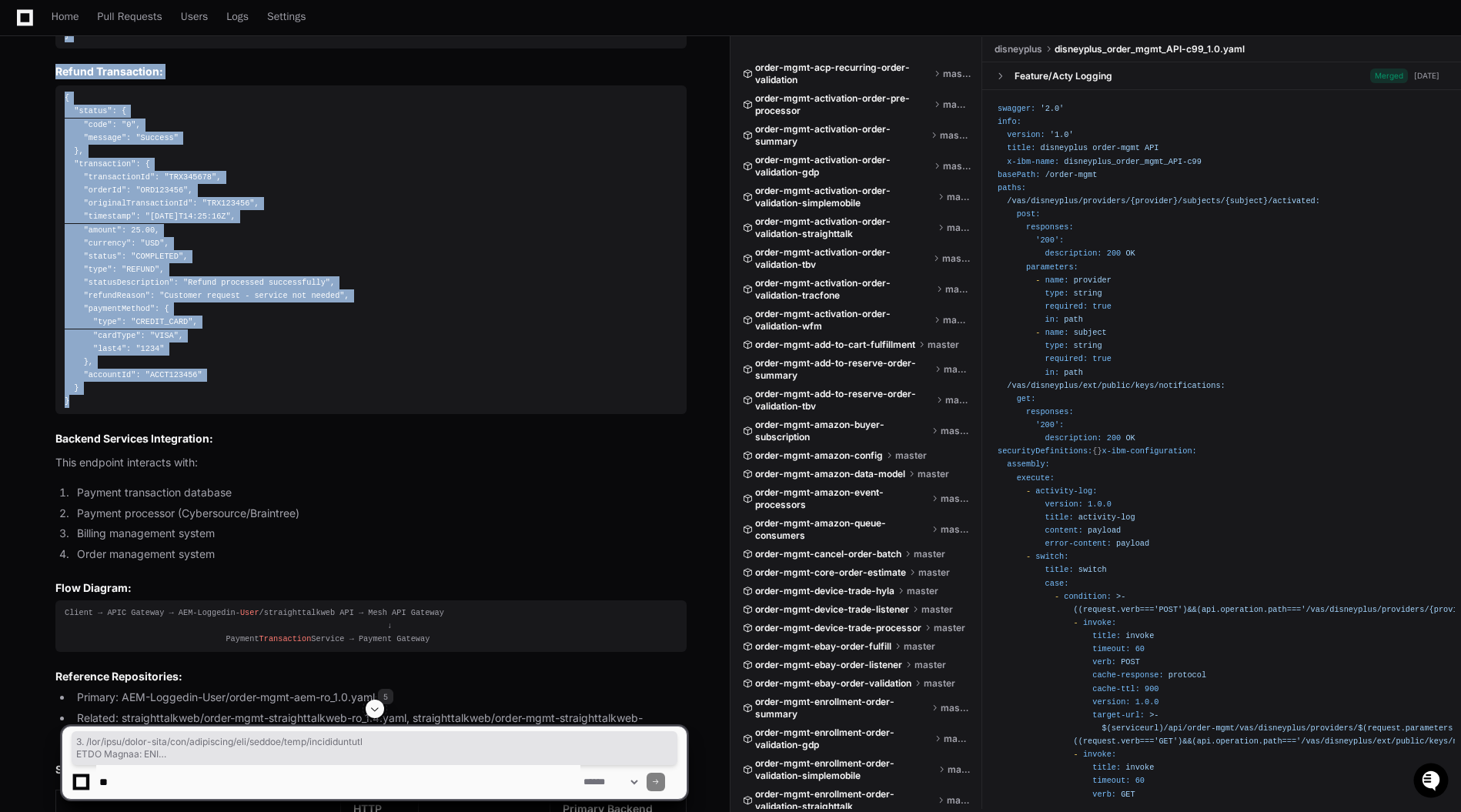 drag, startPoint x: 45, startPoint y: 231, endPoint x: 177, endPoint y: 536, distance: 332.3387 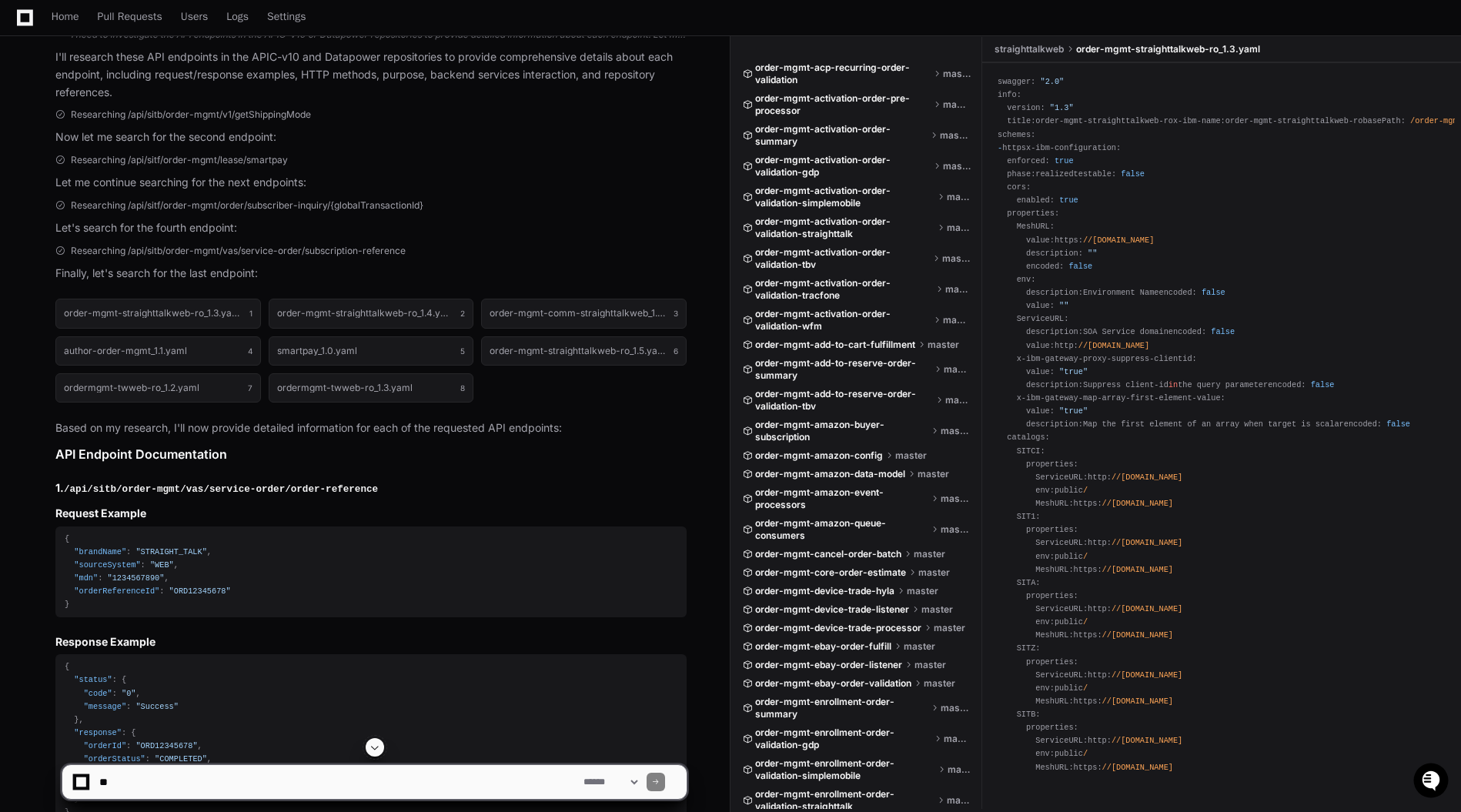 scroll, scrollTop: 616, scrollLeft: 0, axis: vertical 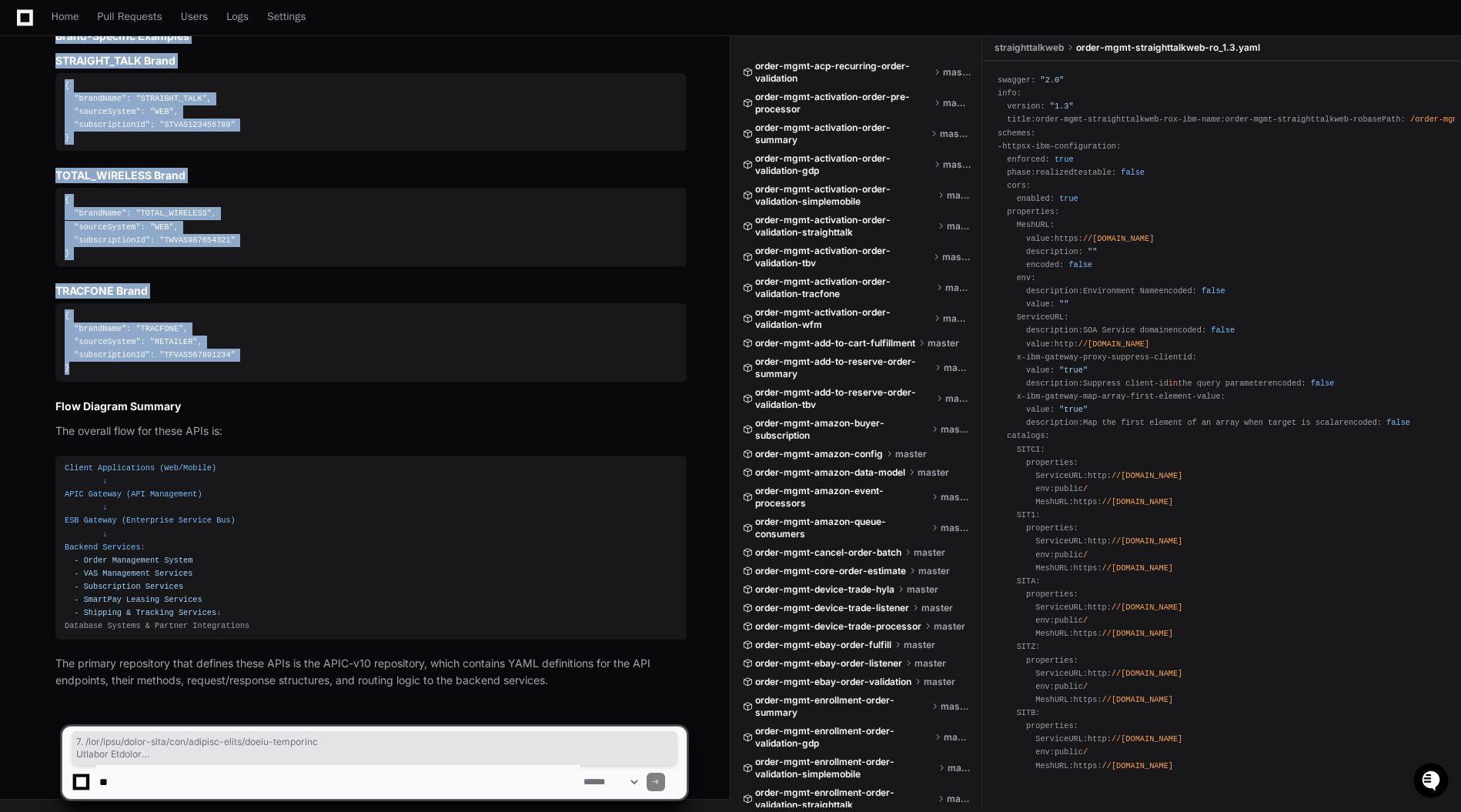 drag, startPoint x: 49, startPoint y: 415, endPoint x: 283, endPoint y: 363, distance: 239.70816 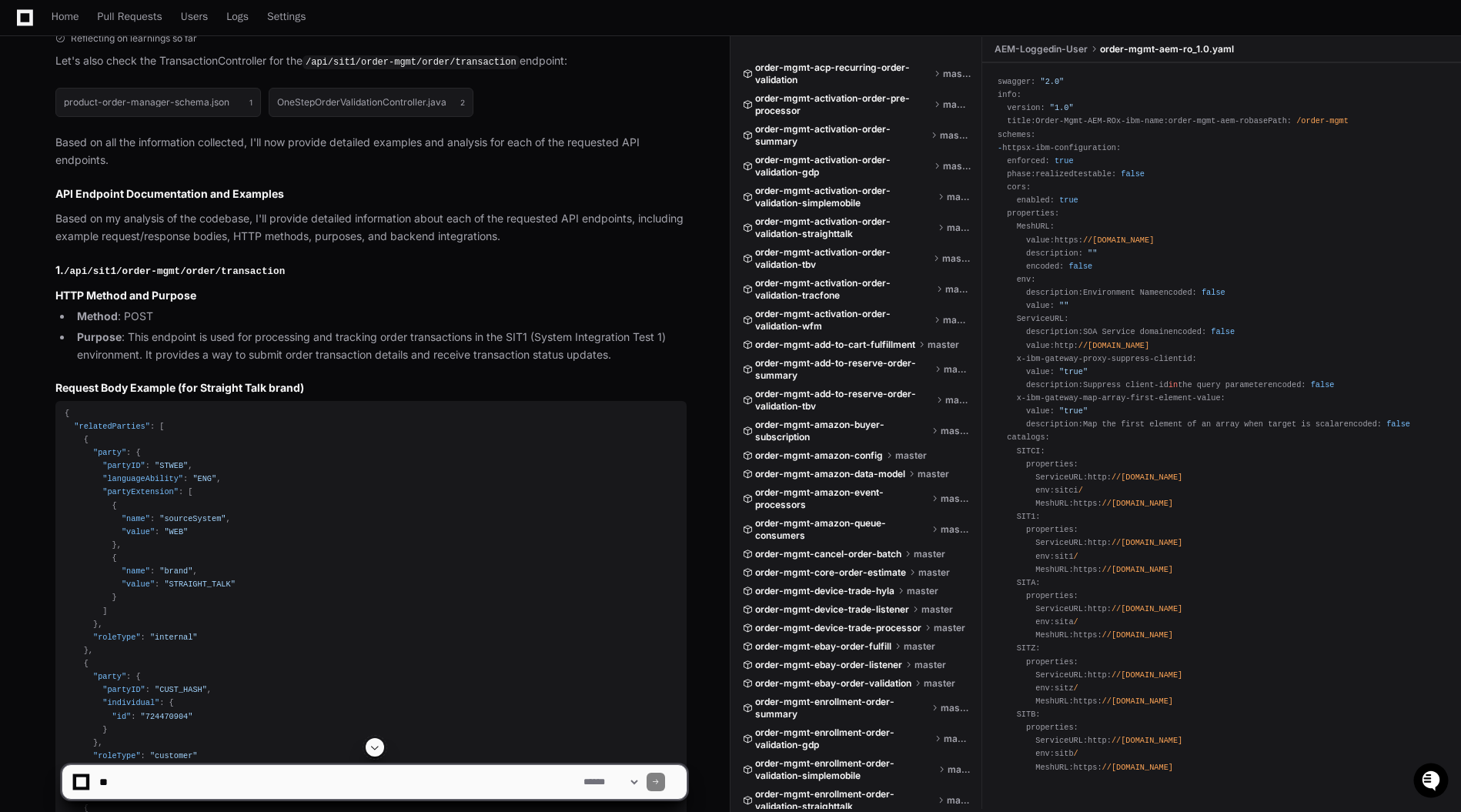 scroll, scrollTop: 1139, scrollLeft: 0, axis: vertical 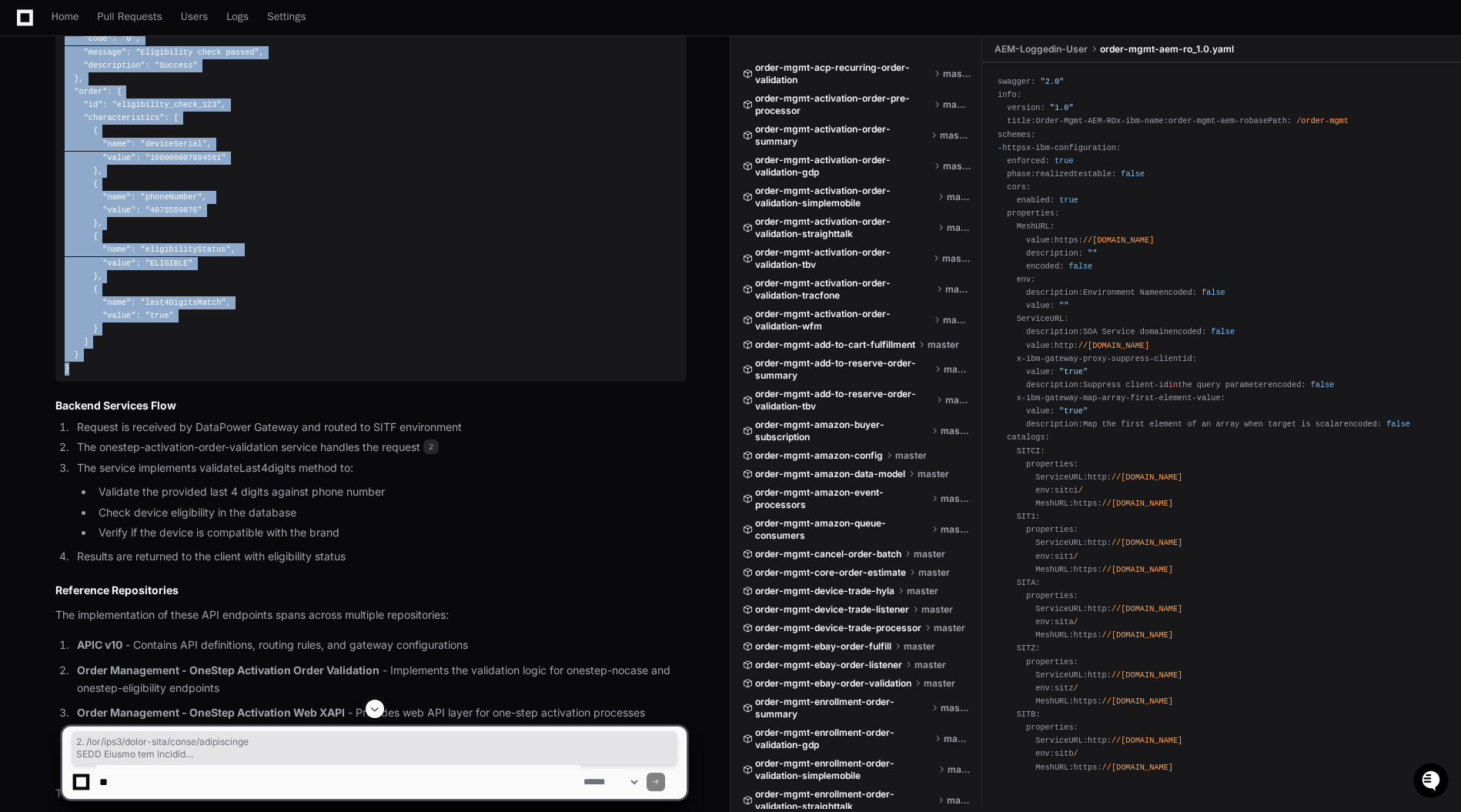 drag, startPoint x: 53, startPoint y: 266, endPoint x: 165, endPoint y: 361, distance: 146.86388 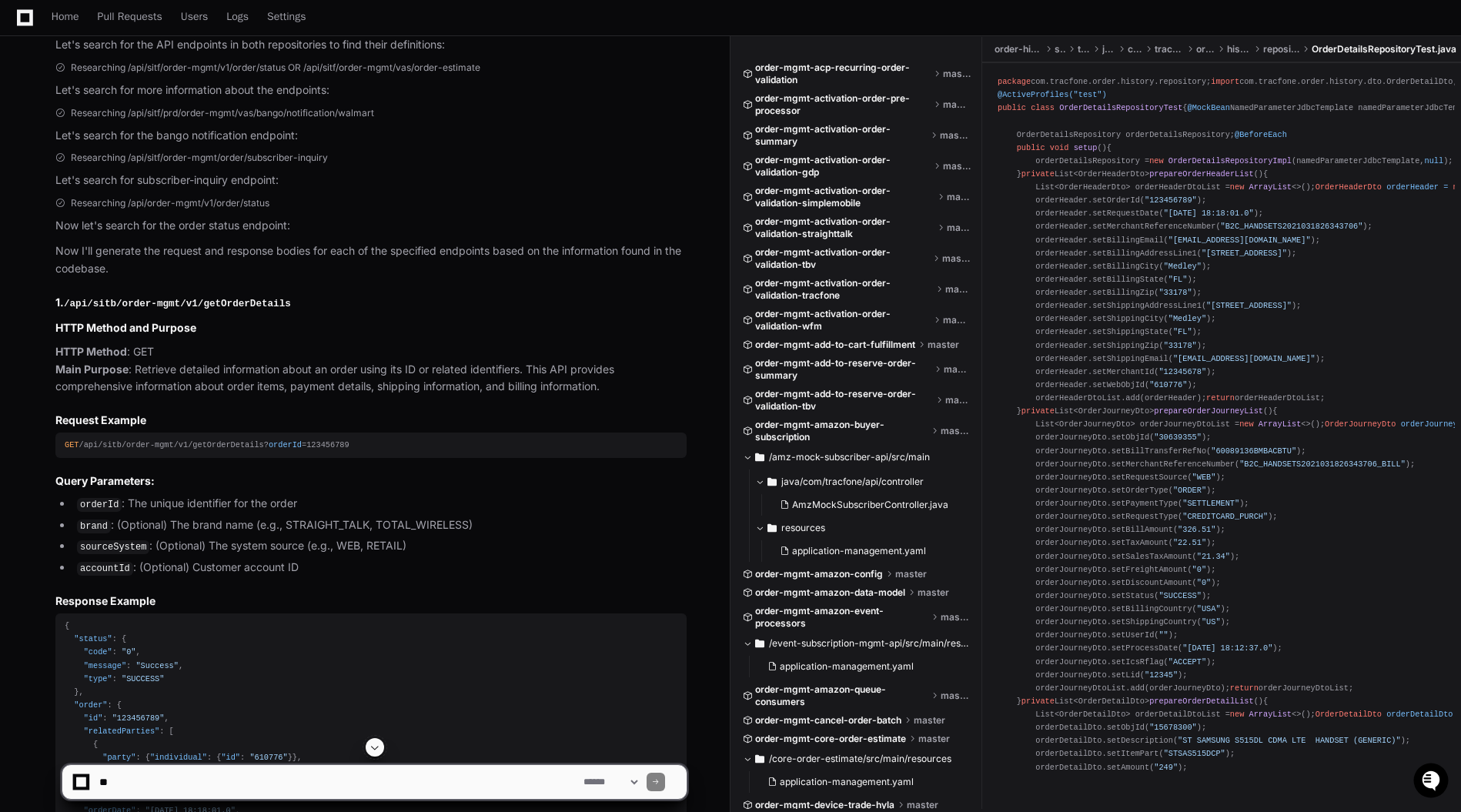 scroll, scrollTop: 770, scrollLeft: 0, axis: vertical 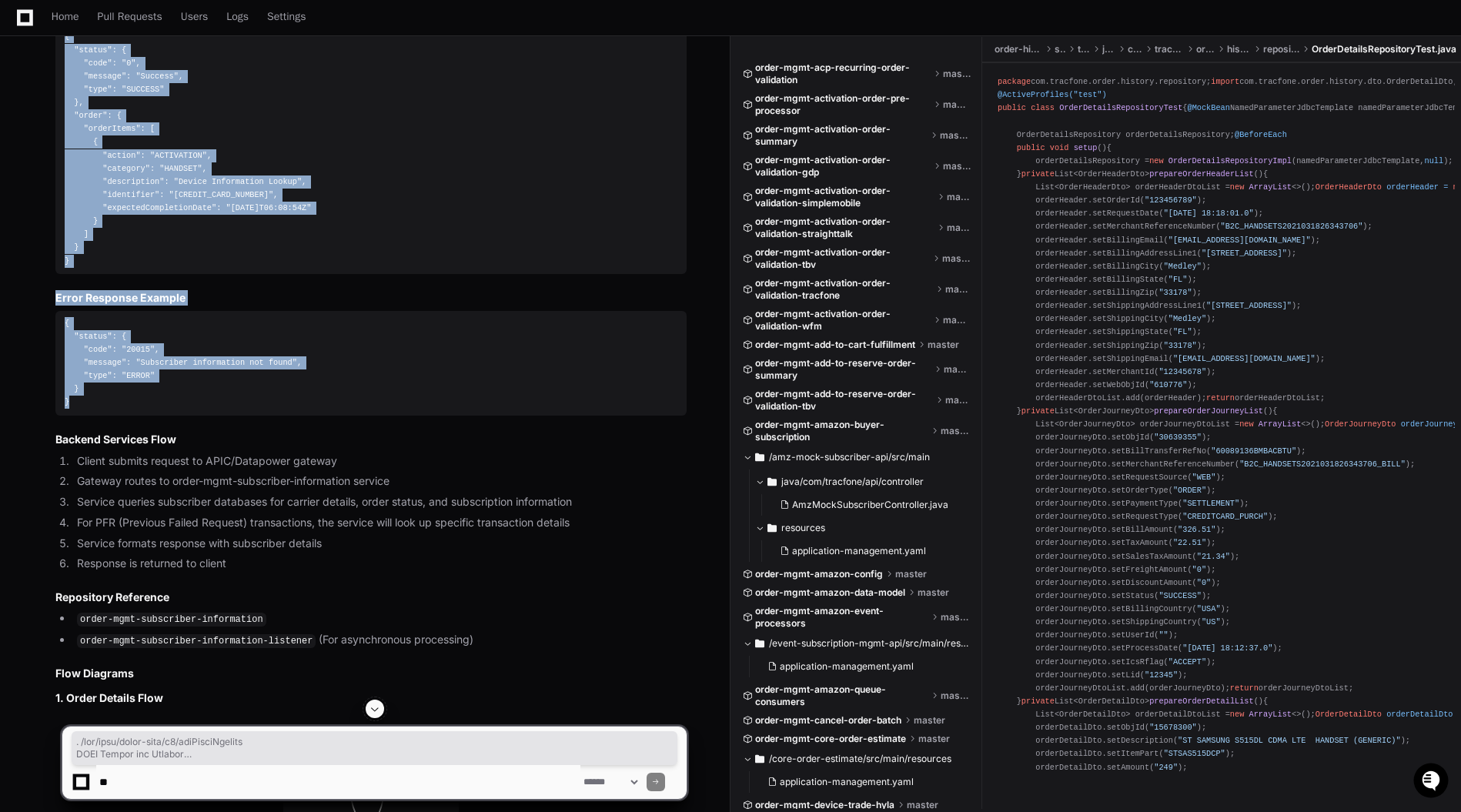 drag, startPoint x: 59, startPoint y: 219, endPoint x: 135, endPoint y: 388, distance: 185.30246 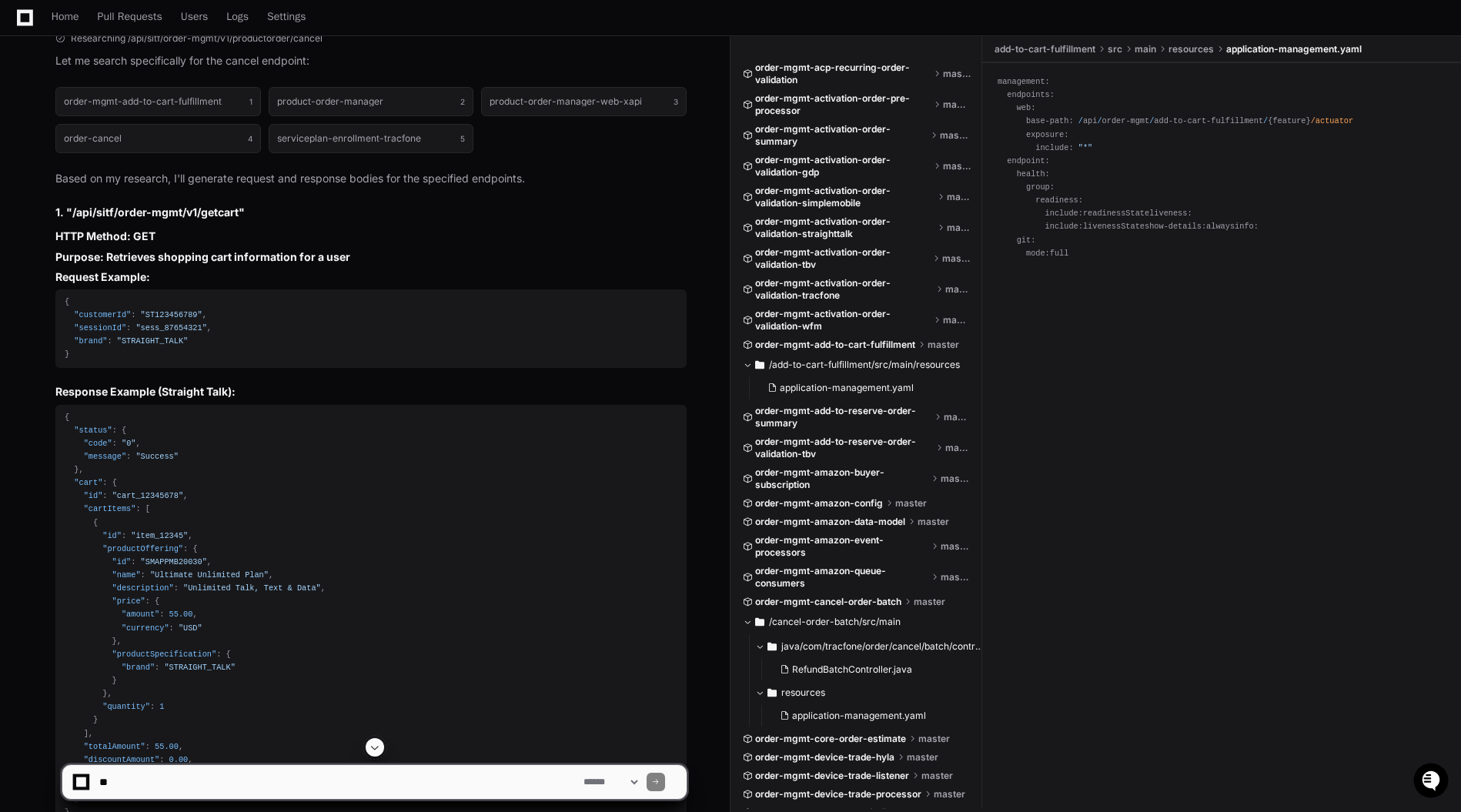 scroll, scrollTop: 770, scrollLeft: 0, axis: vertical 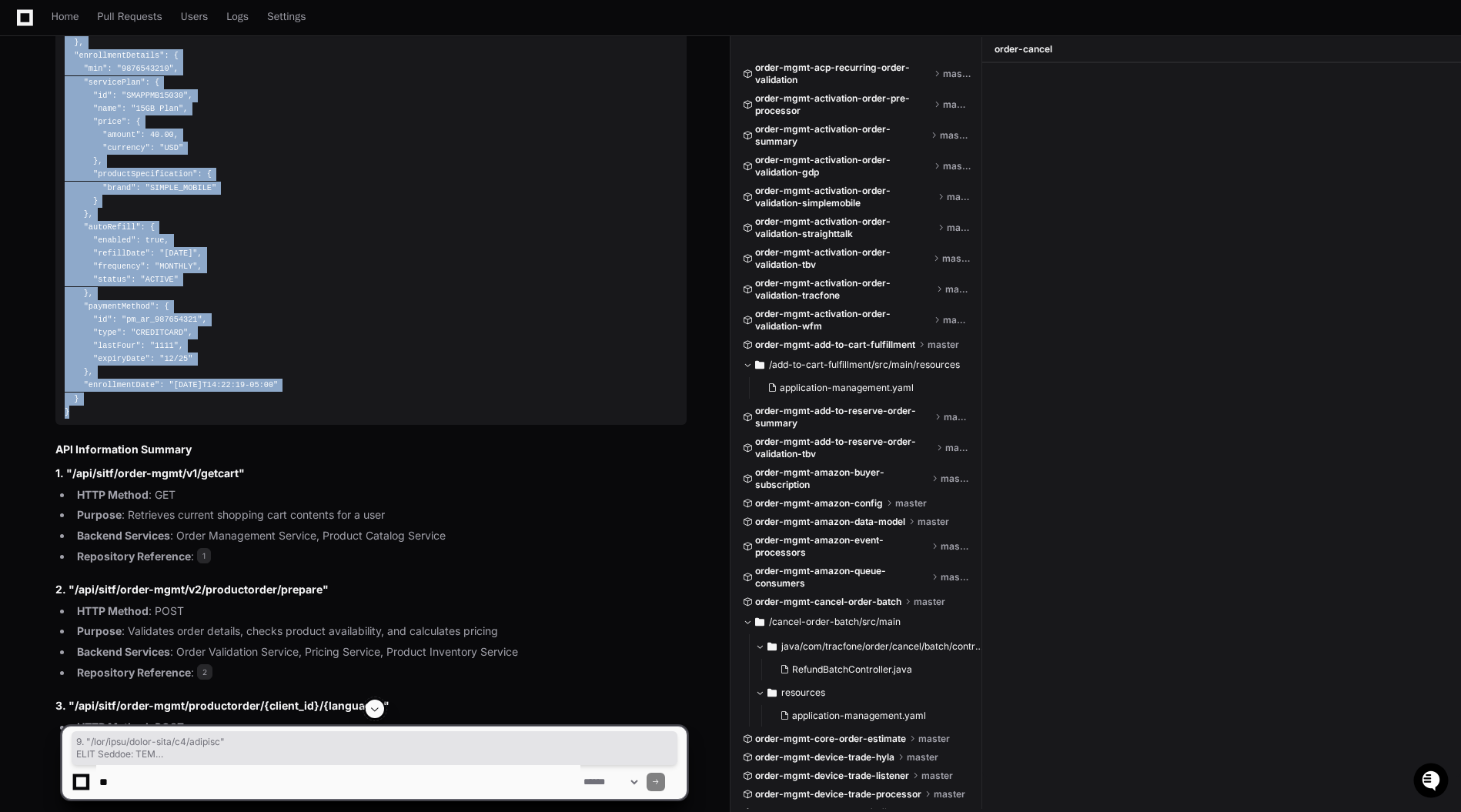 drag, startPoint x: 47, startPoint y: 193, endPoint x: 183, endPoint y: 409, distance: 255.2489 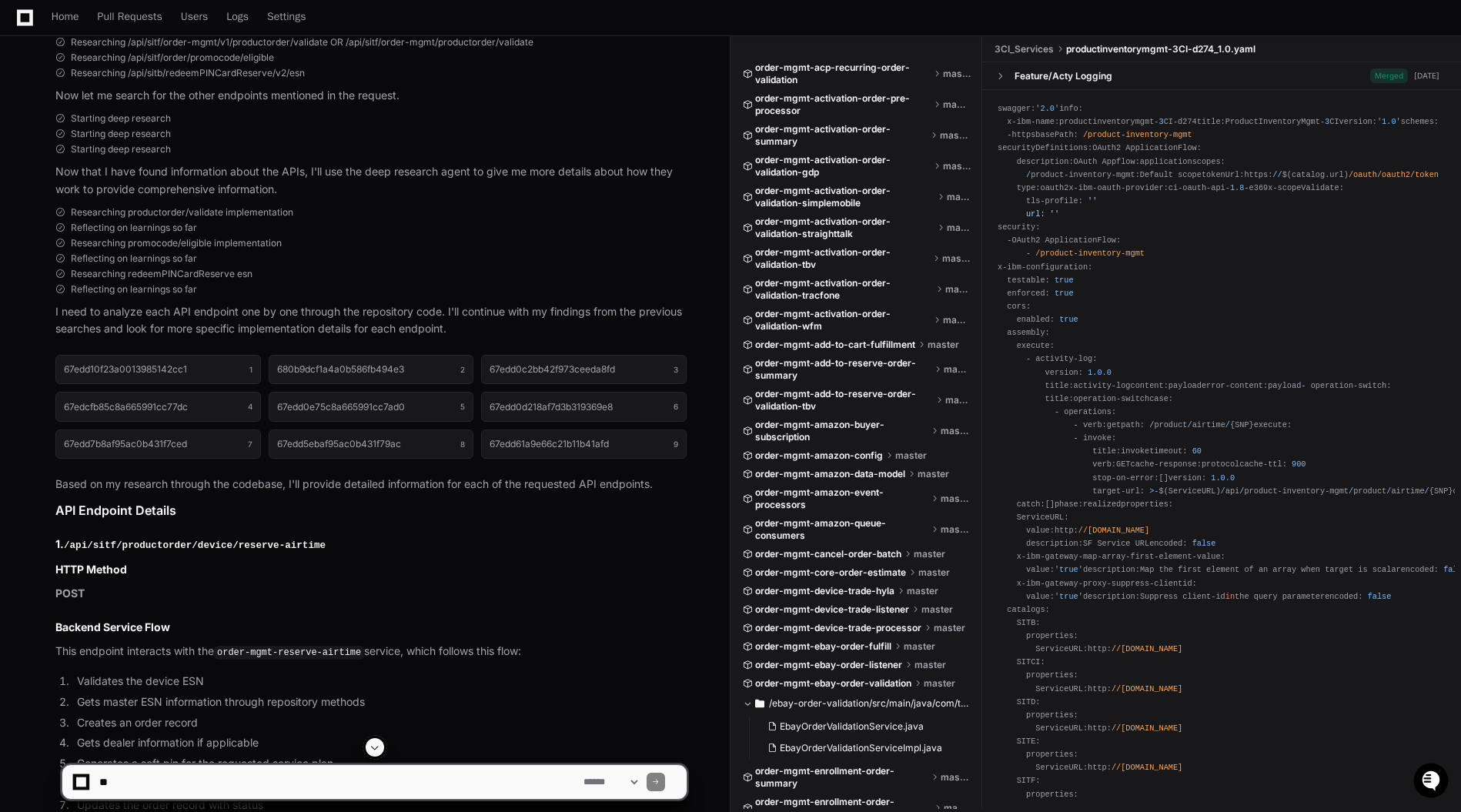 scroll, scrollTop: 693, scrollLeft: 0, axis: vertical 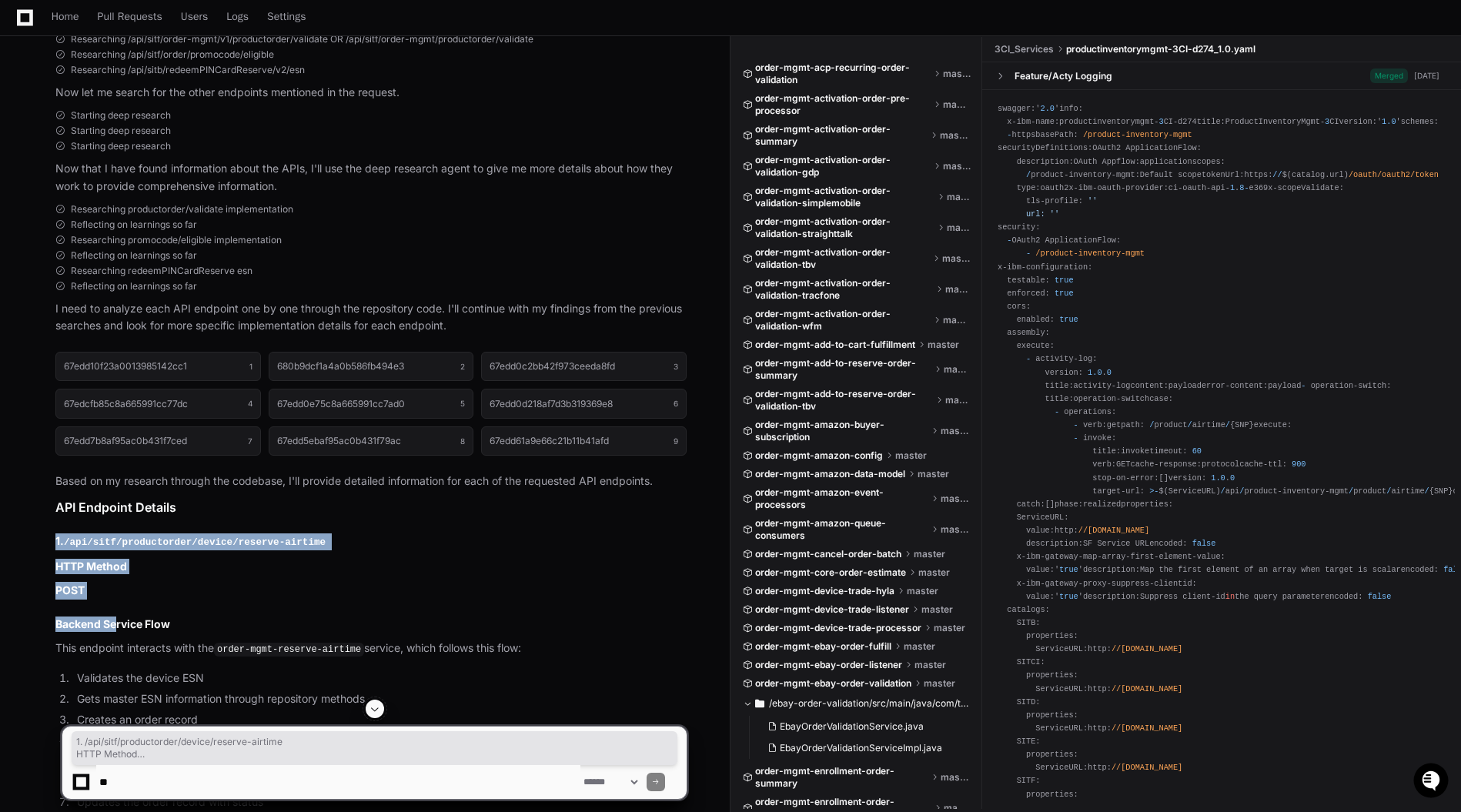 drag, startPoint x: 54, startPoint y: 535, endPoint x: 119, endPoint y: 620, distance: 107.0047 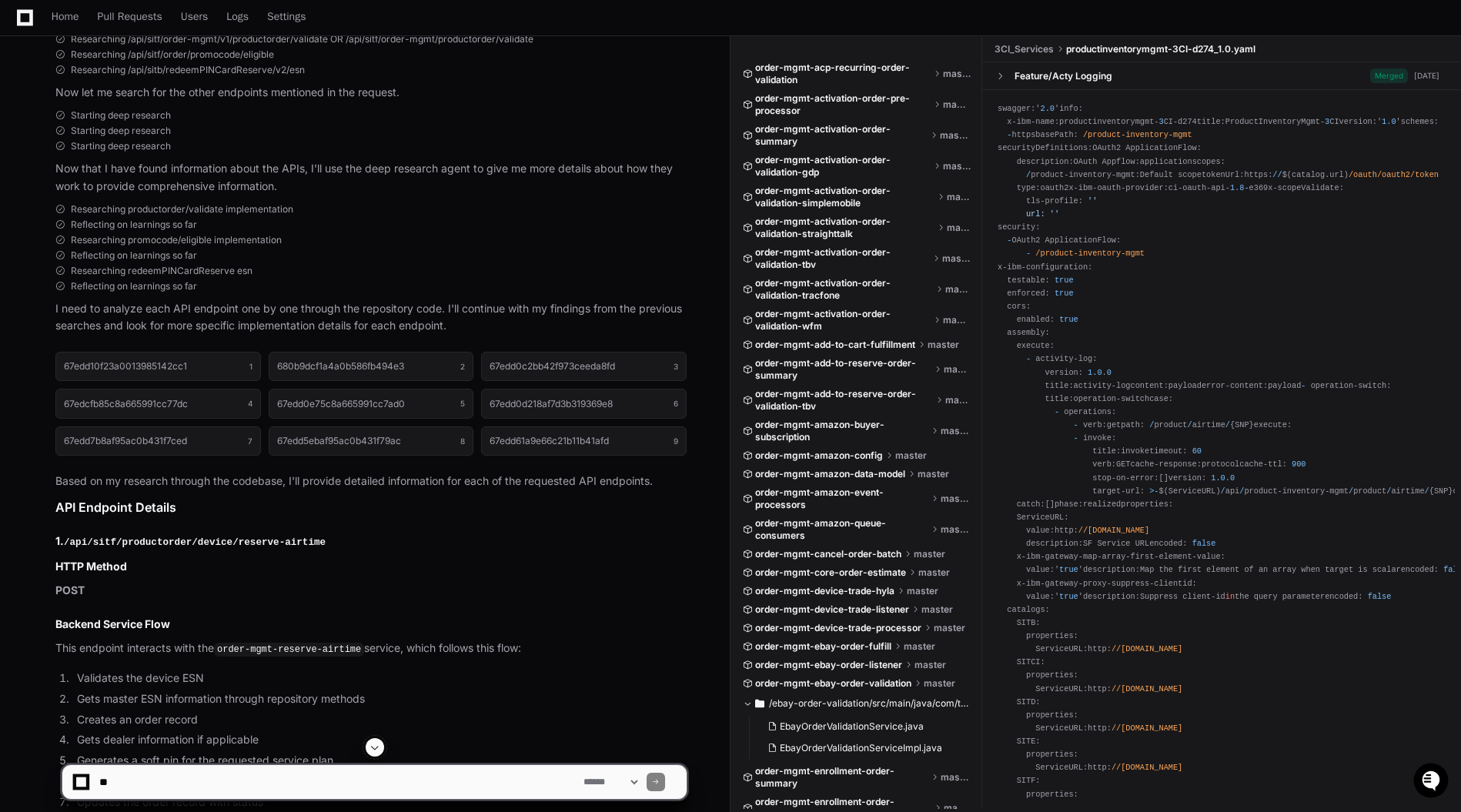 click on "PlayerZero 18 hours ago Thinking Researching api/sitf/productorder/device/reserve-airtime  Let me analyze the request. The user is asking for request and response body examples for several API endpoints, and they want to know:
1. Examples for different brands and use cases
2. HTTP method for each endpoint
3. Backend service flow diagrams
4. Repository references
The endpoints mentioned are:
- `/api/sitf/productorder/device/reserve-airtime`
- `/api/sitf/order-mgmt/v1/productorder/validate`
- `/api/sitf/order-mgmt/productorder/validate`
- `/api/sitf/order/promocode/eligible`
- `/api/sitb/redeemPINCardReserve/v2/esn/{param1}`
I should look for these APIs in the APIC-v10 or Datapower repositories as mentioned by the user. Let me first search for information about these endpoints.
Let's start by looking at the APIC-v10 repository since it was specifically mentioned.
Let's examine each endpoint one by one:
1.  /api/sitf/productorder/device/reserve-airtime" 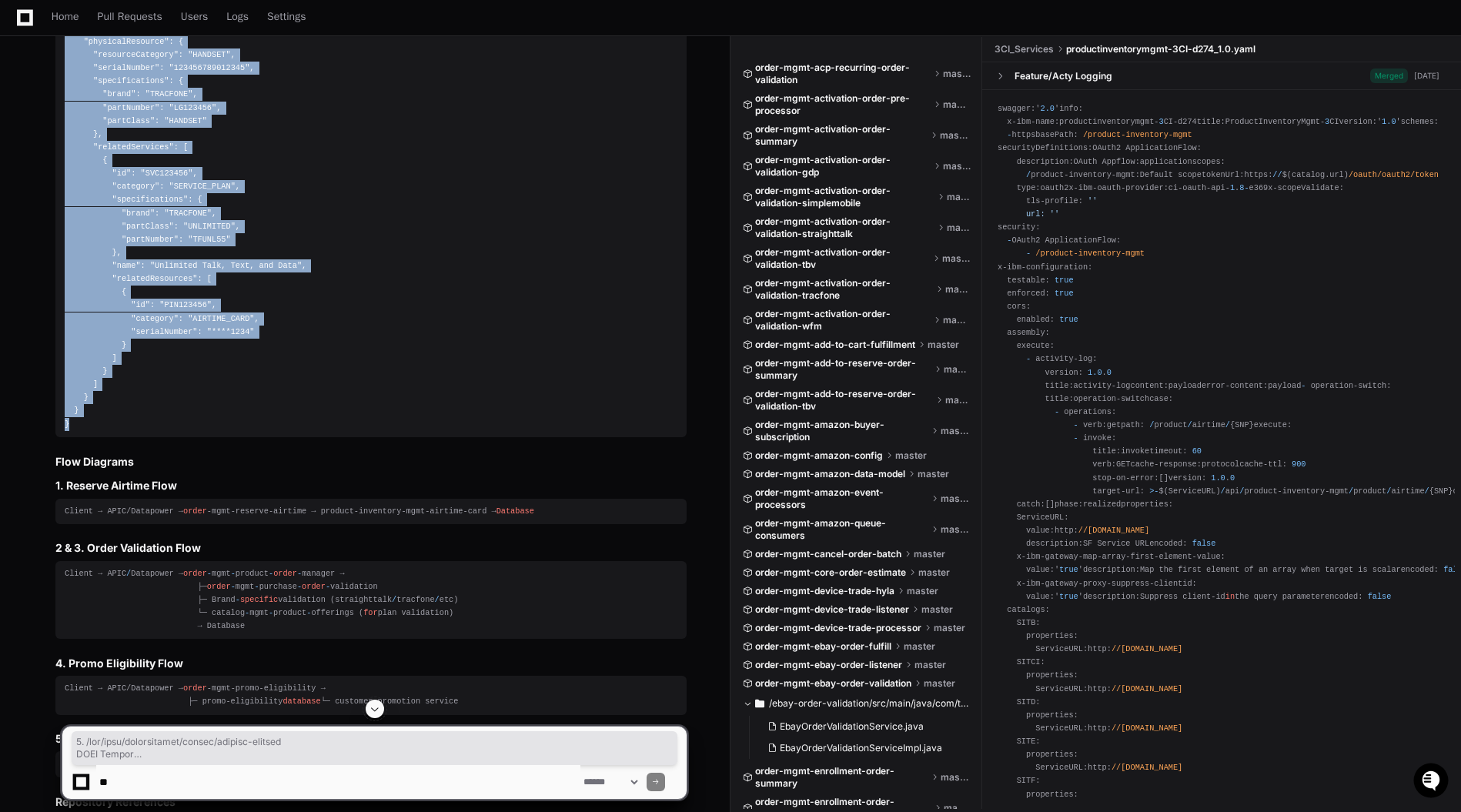scroll, scrollTop: 7583, scrollLeft: 0, axis: vertical 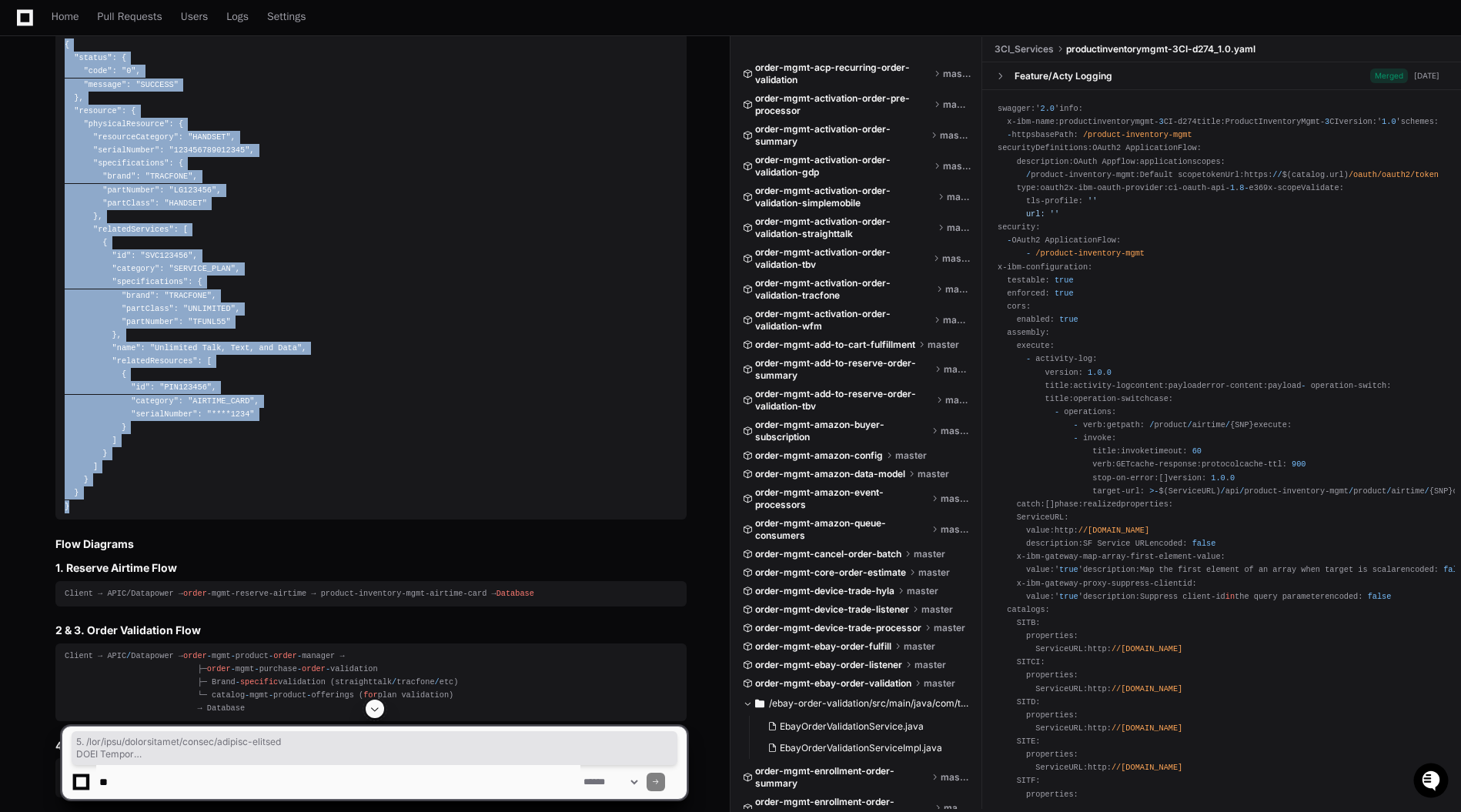 drag, startPoint x: 50, startPoint y: 536, endPoint x: 118, endPoint y: 503, distance: 75.58439 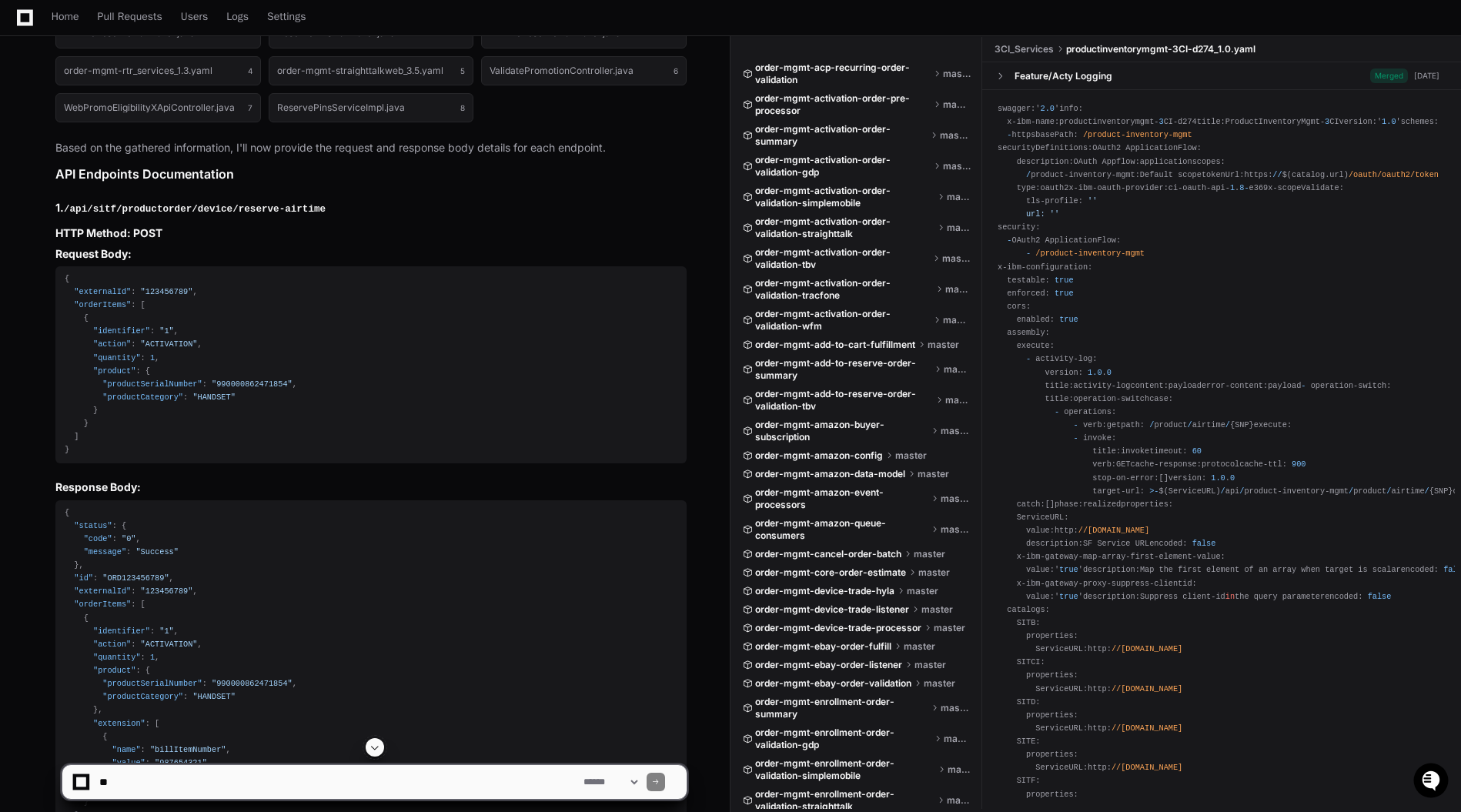scroll, scrollTop: 1616, scrollLeft: 0, axis: vertical 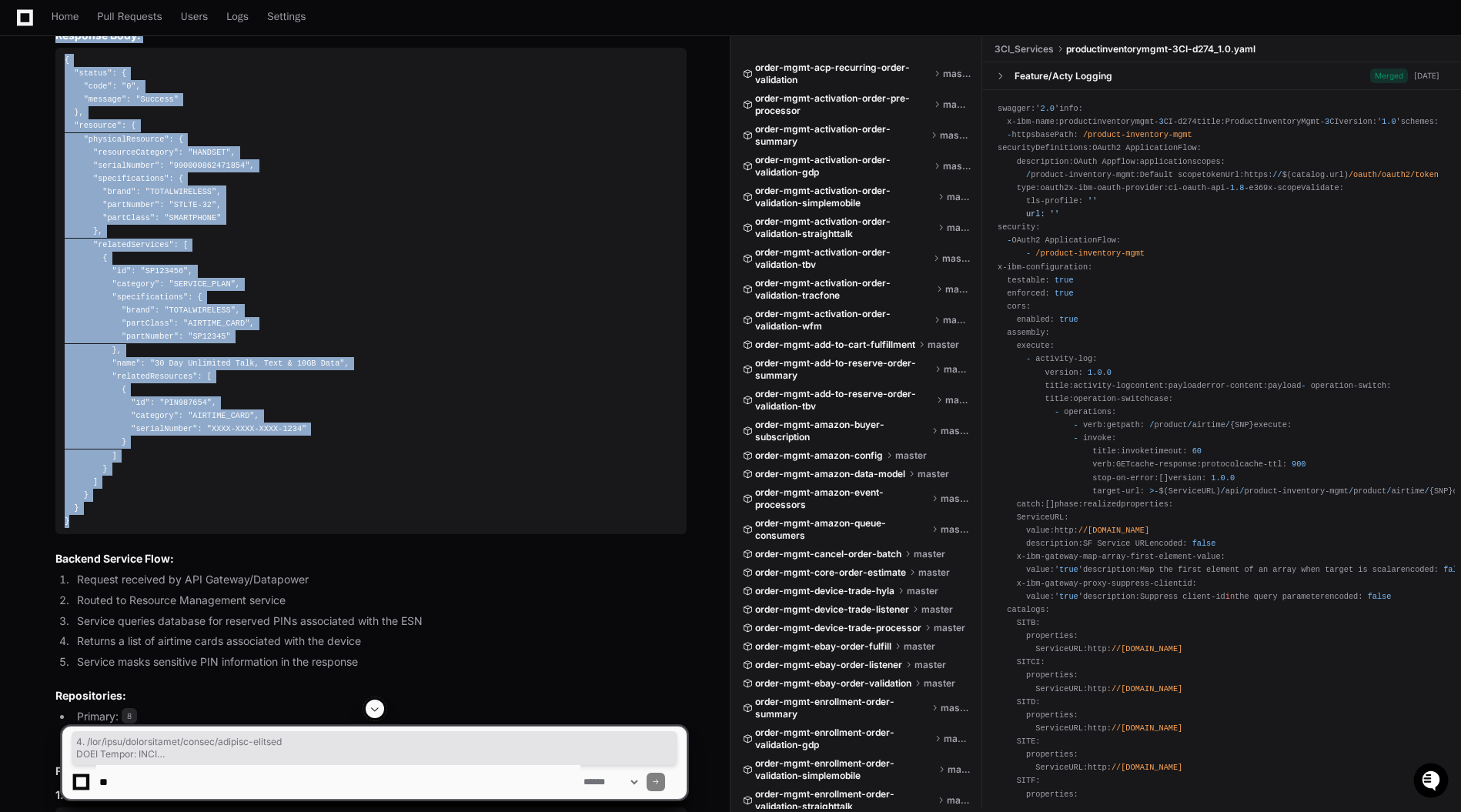 drag, startPoint x: 42, startPoint y: 223, endPoint x: 249, endPoint y: 516, distance: 358.74503 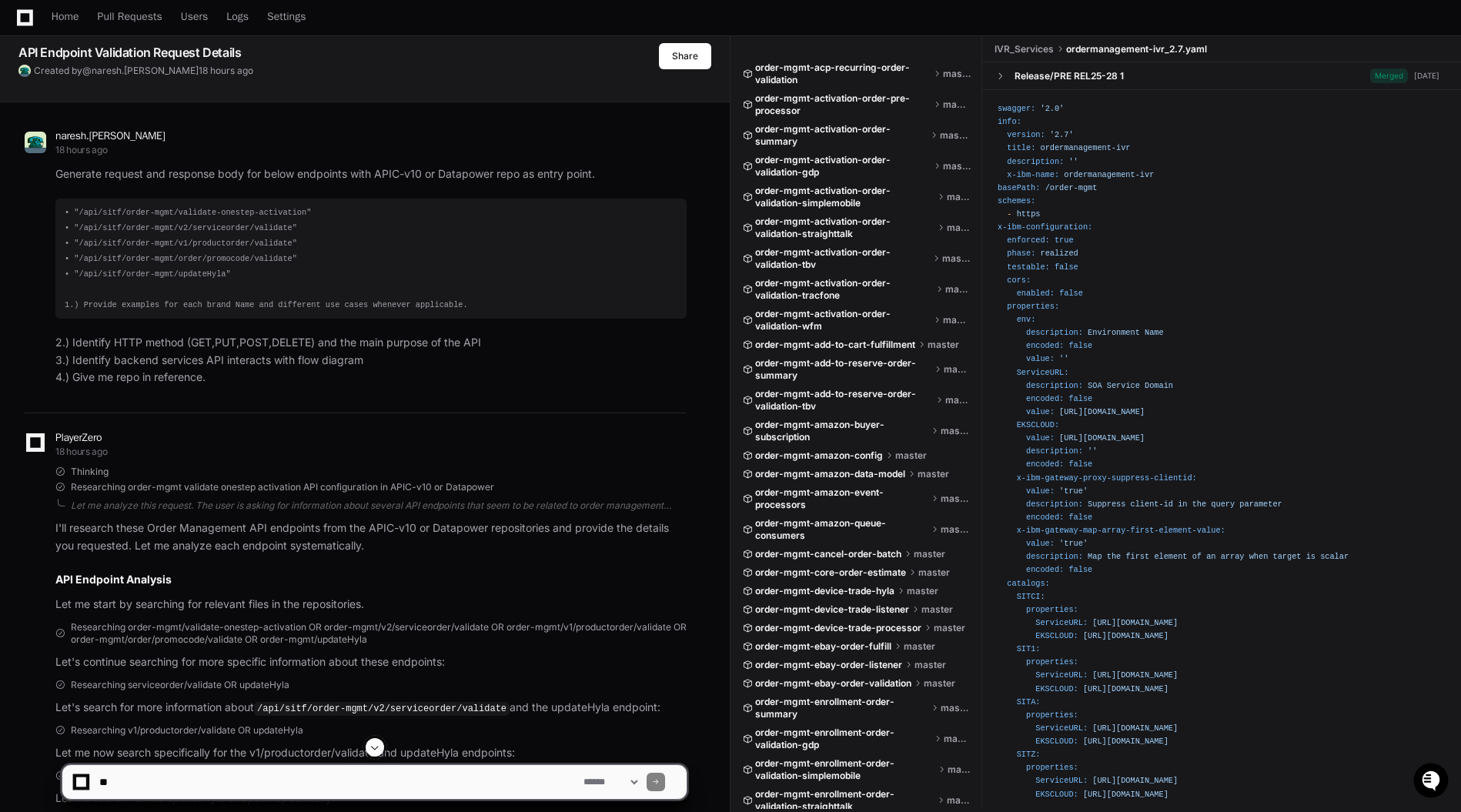 scroll, scrollTop: 128, scrollLeft: 0, axis: vertical 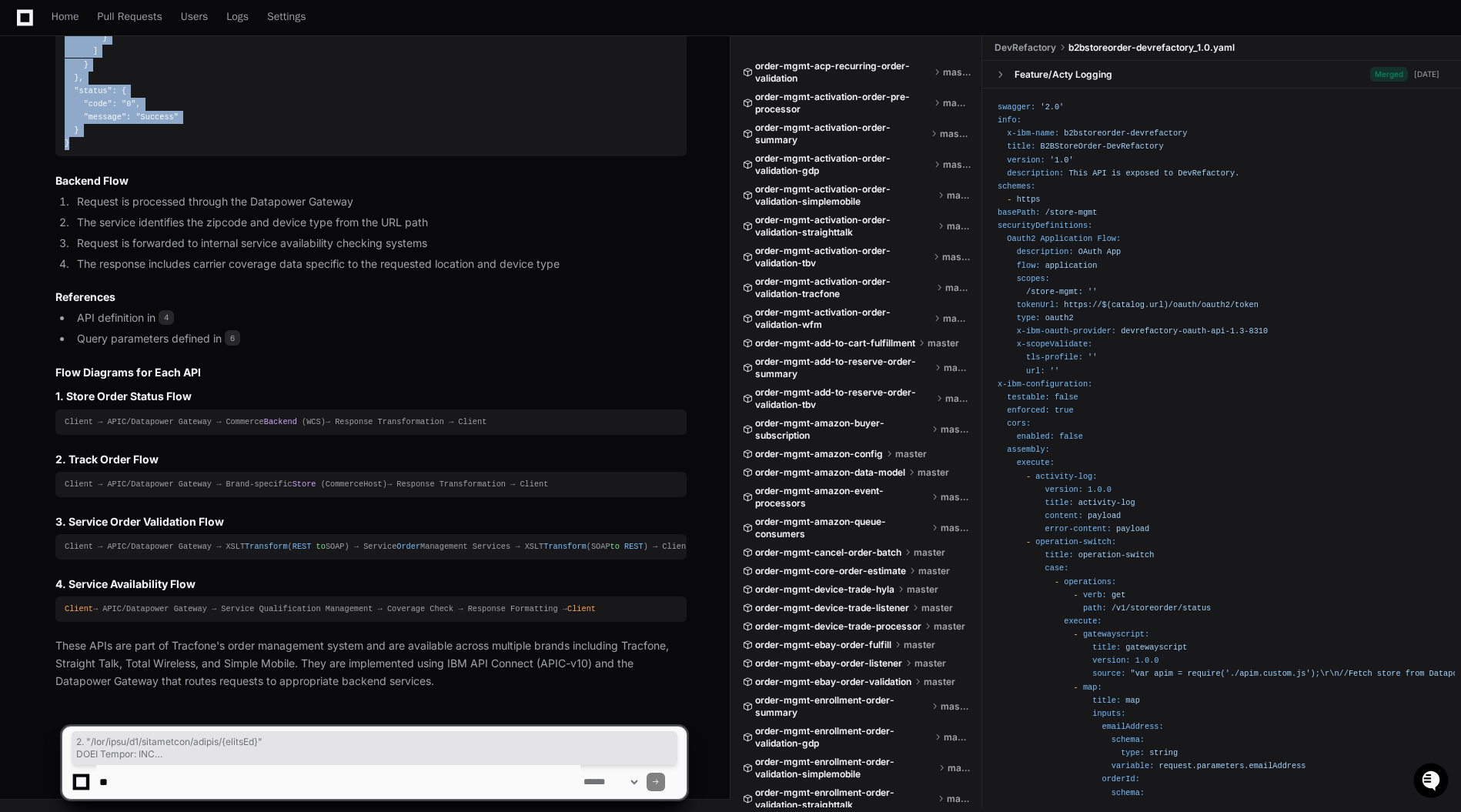 drag, startPoint x: 54, startPoint y: 396, endPoint x: 211, endPoint y: 139, distance: 301.16109 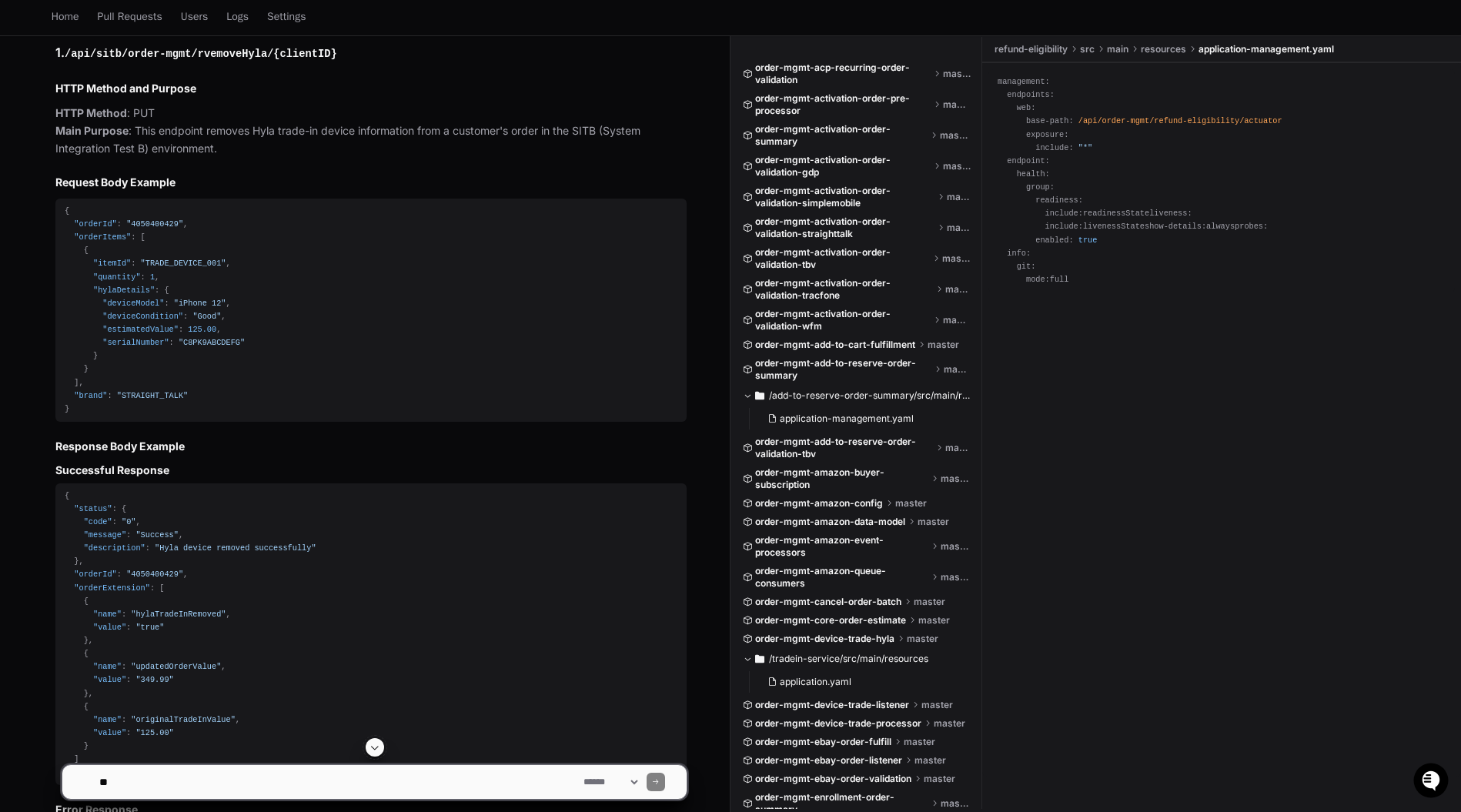 scroll, scrollTop: 770, scrollLeft: 0, axis: vertical 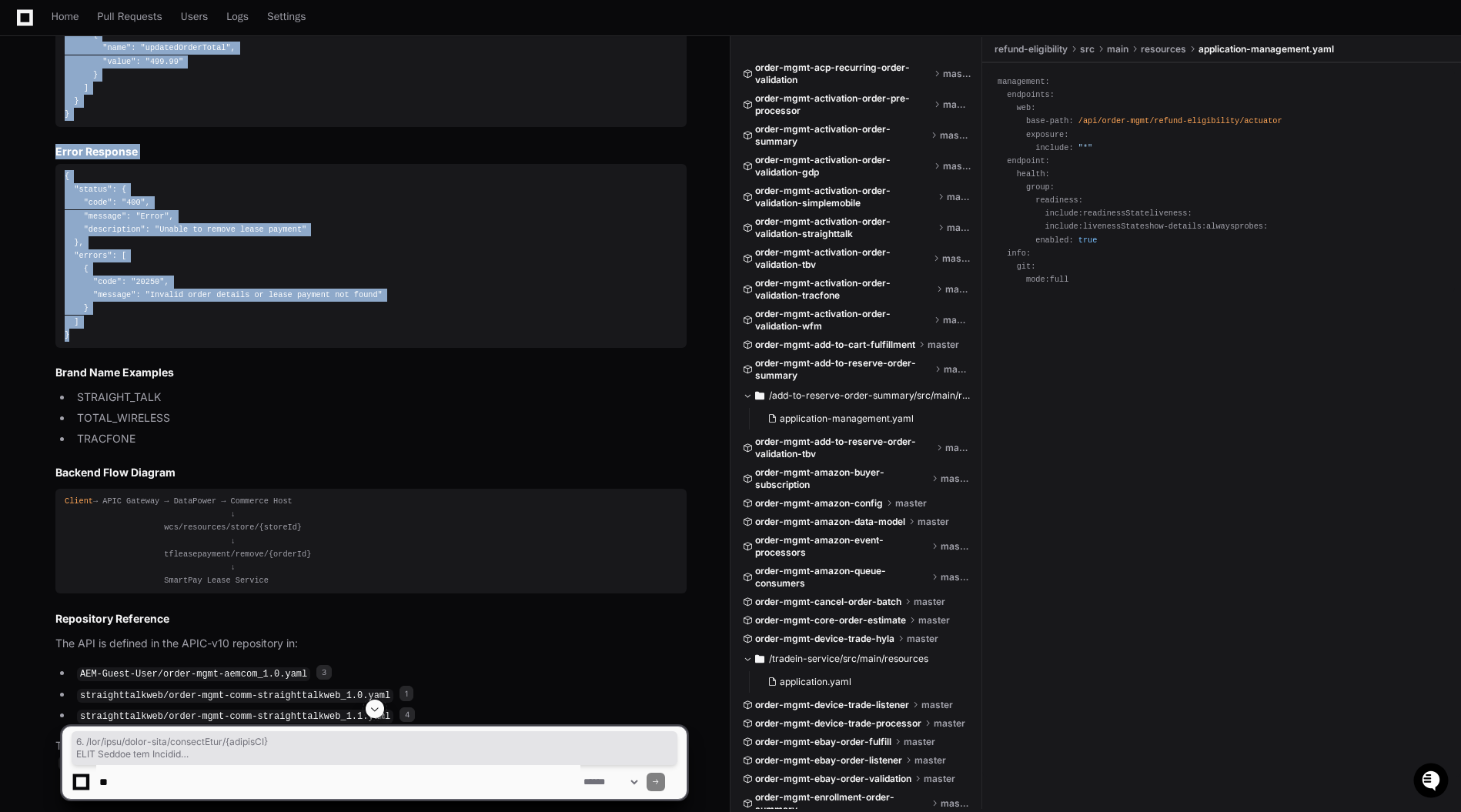 drag, startPoint x: 48, startPoint y: 185, endPoint x: 179, endPoint y: 330, distance: 195.41238 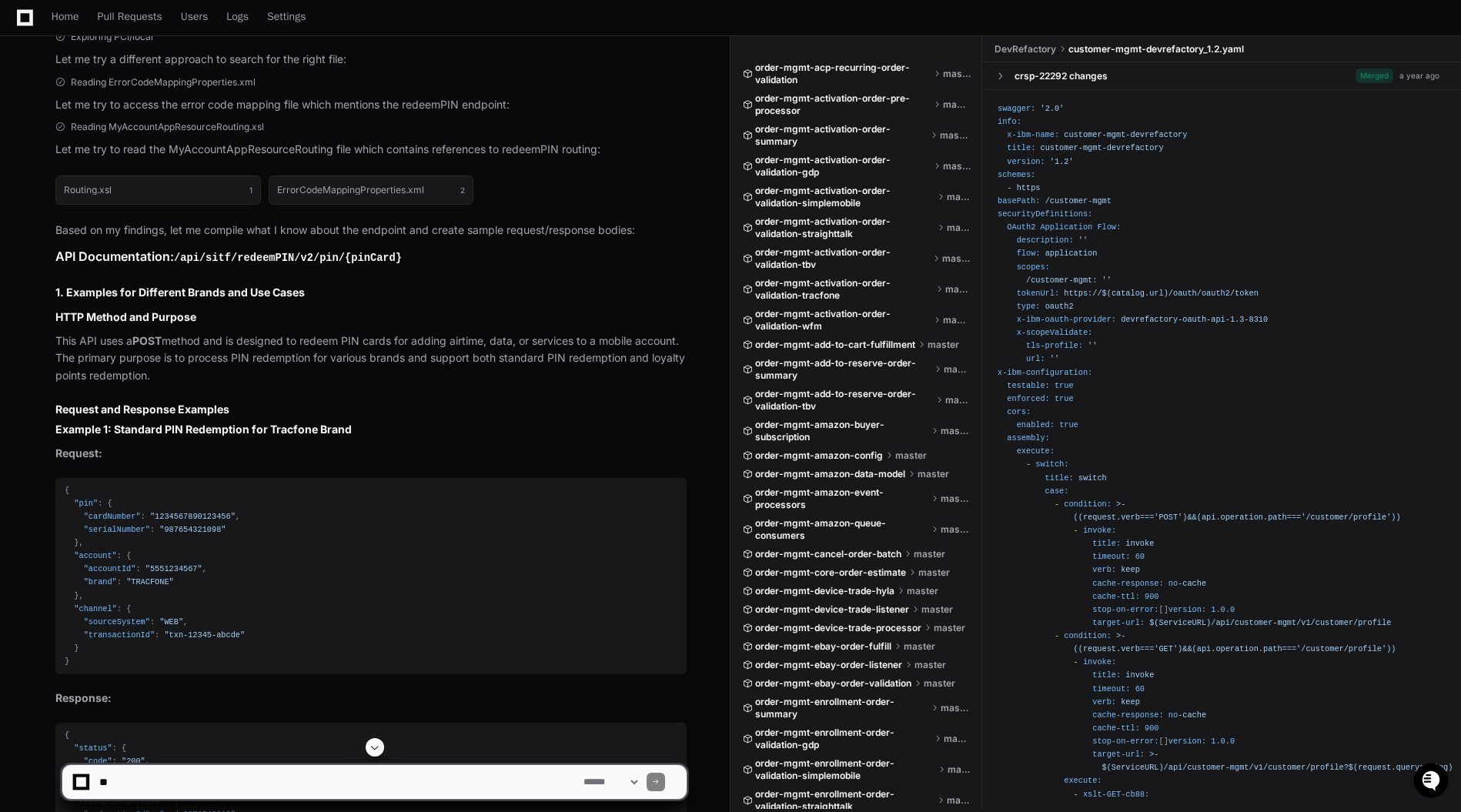 scroll, scrollTop: 924, scrollLeft: 0, axis: vertical 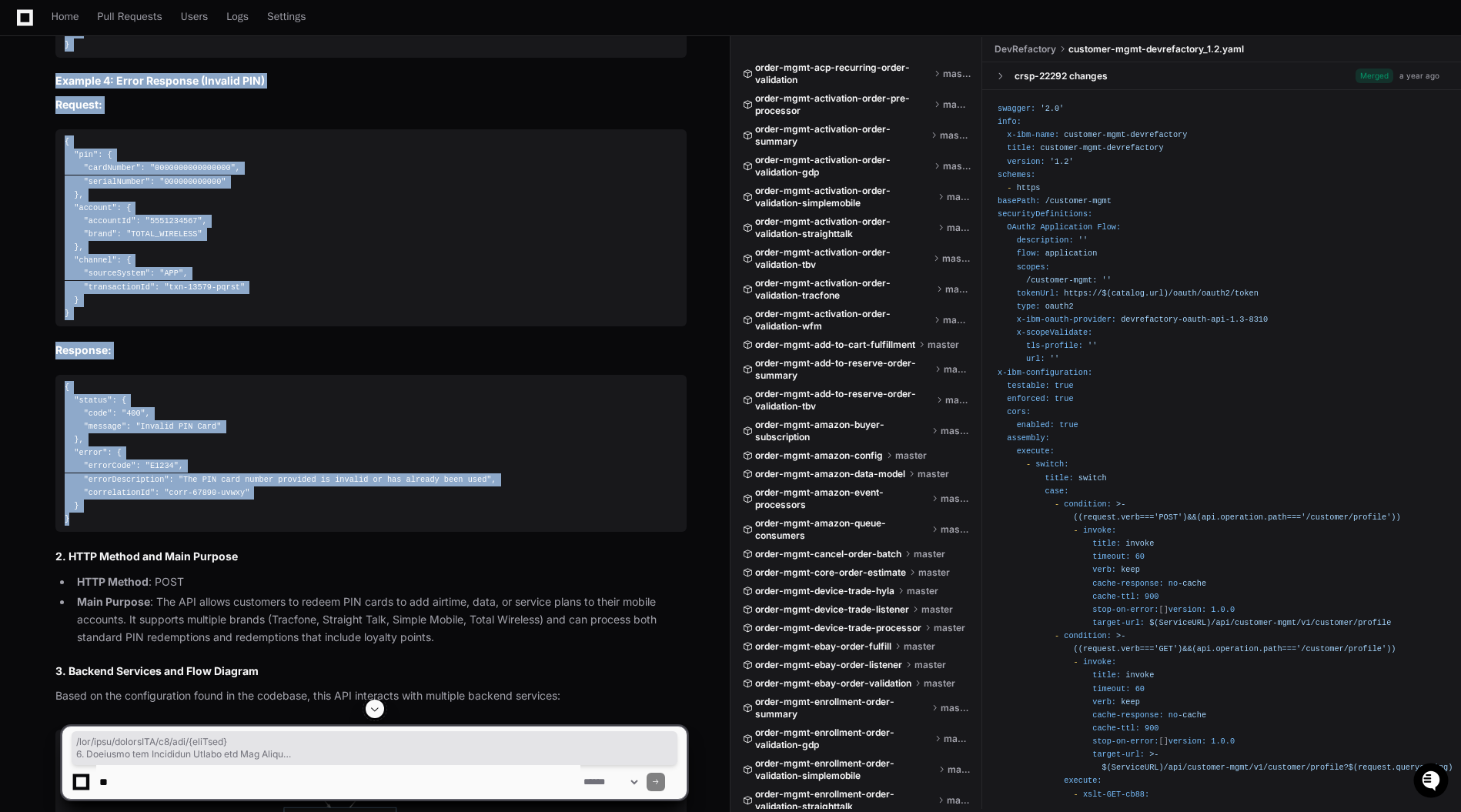 drag, startPoint x: 176, startPoint y: 254, endPoint x: 169, endPoint y: 515, distance: 261.09385 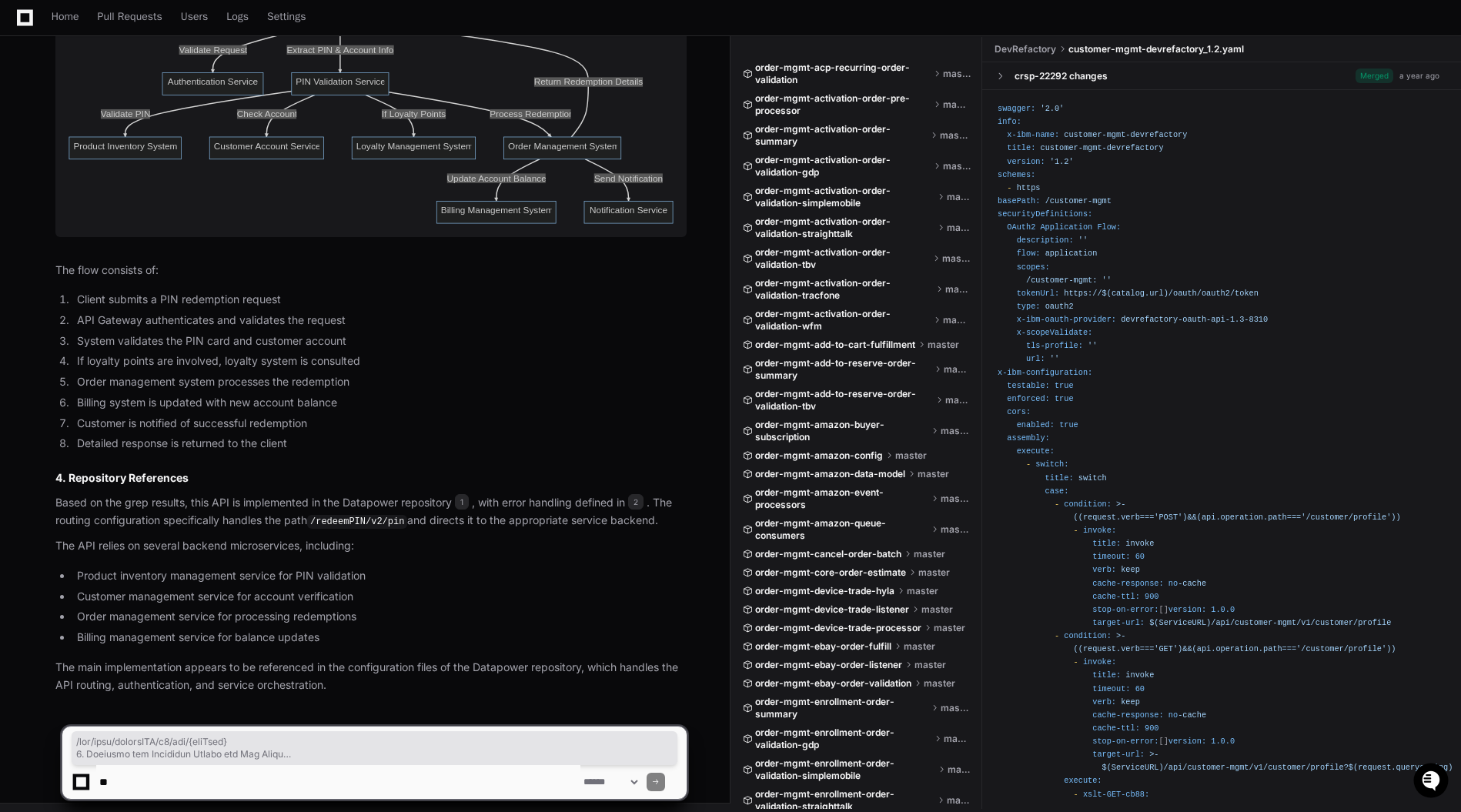 scroll, scrollTop: 4419, scrollLeft: 0, axis: vertical 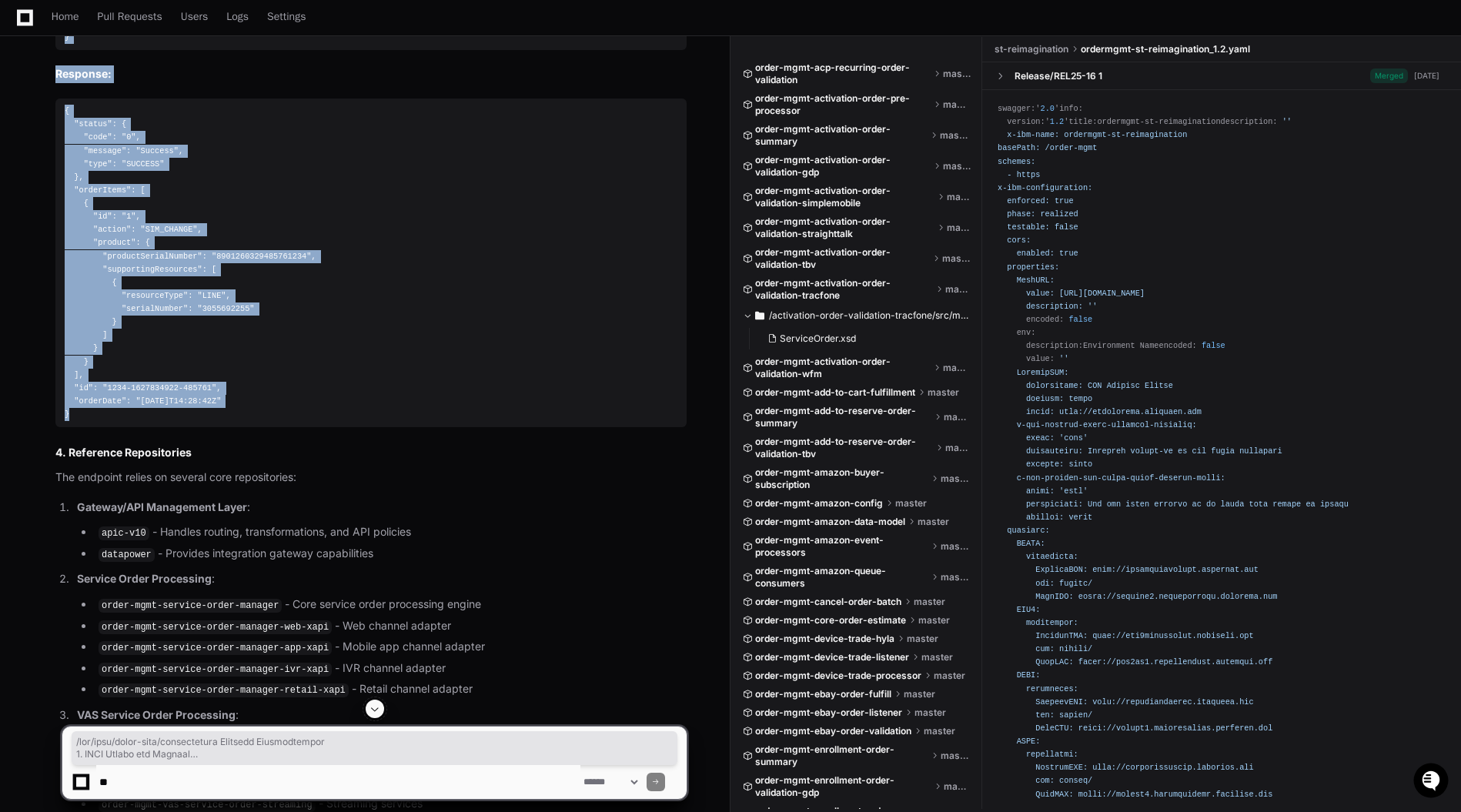 drag, startPoint x: 50, startPoint y: 456, endPoint x: 135, endPoint y: 415, distance: 94.37161 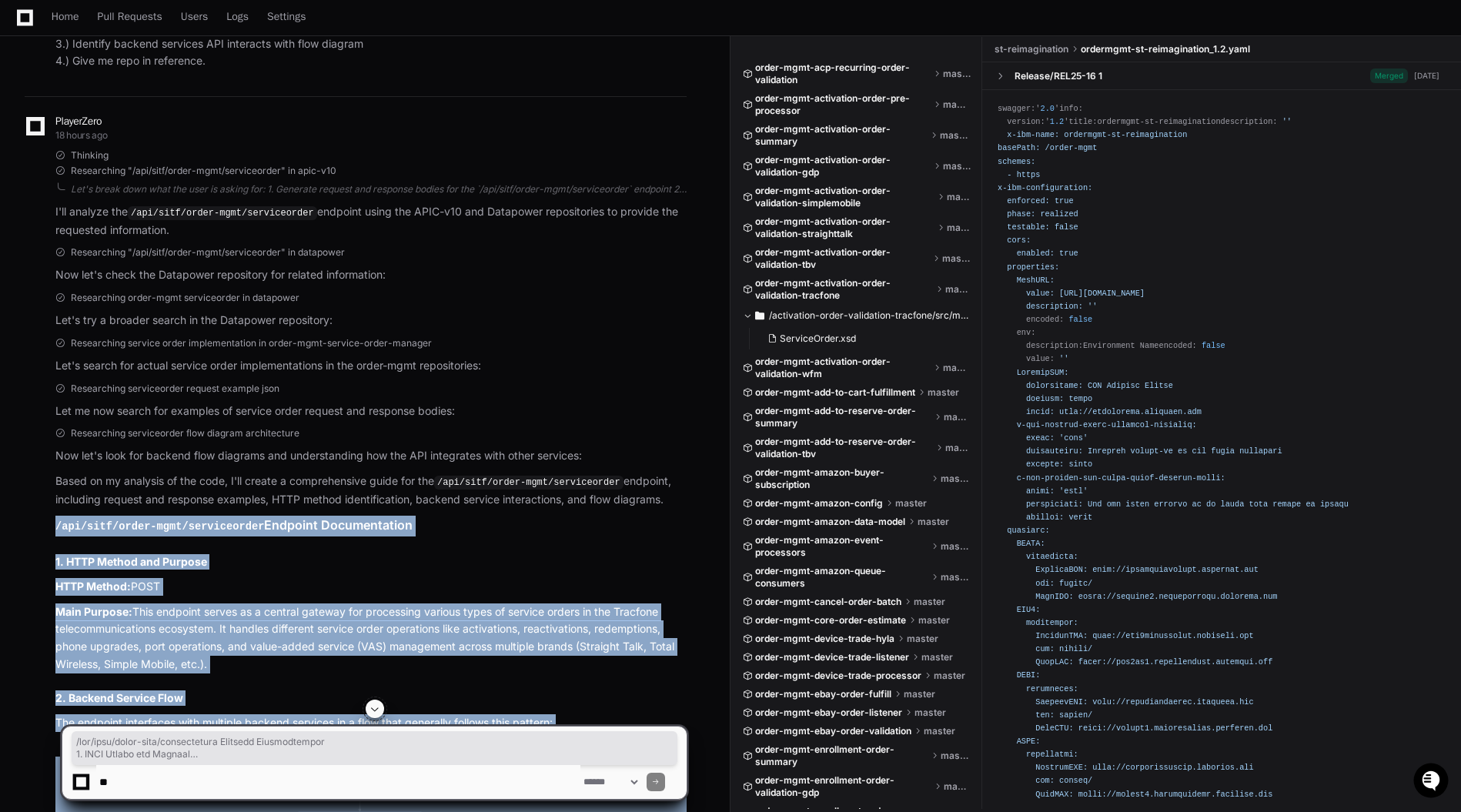 scroll, scrollTop: 0, scrollLeft: 0, axis: both 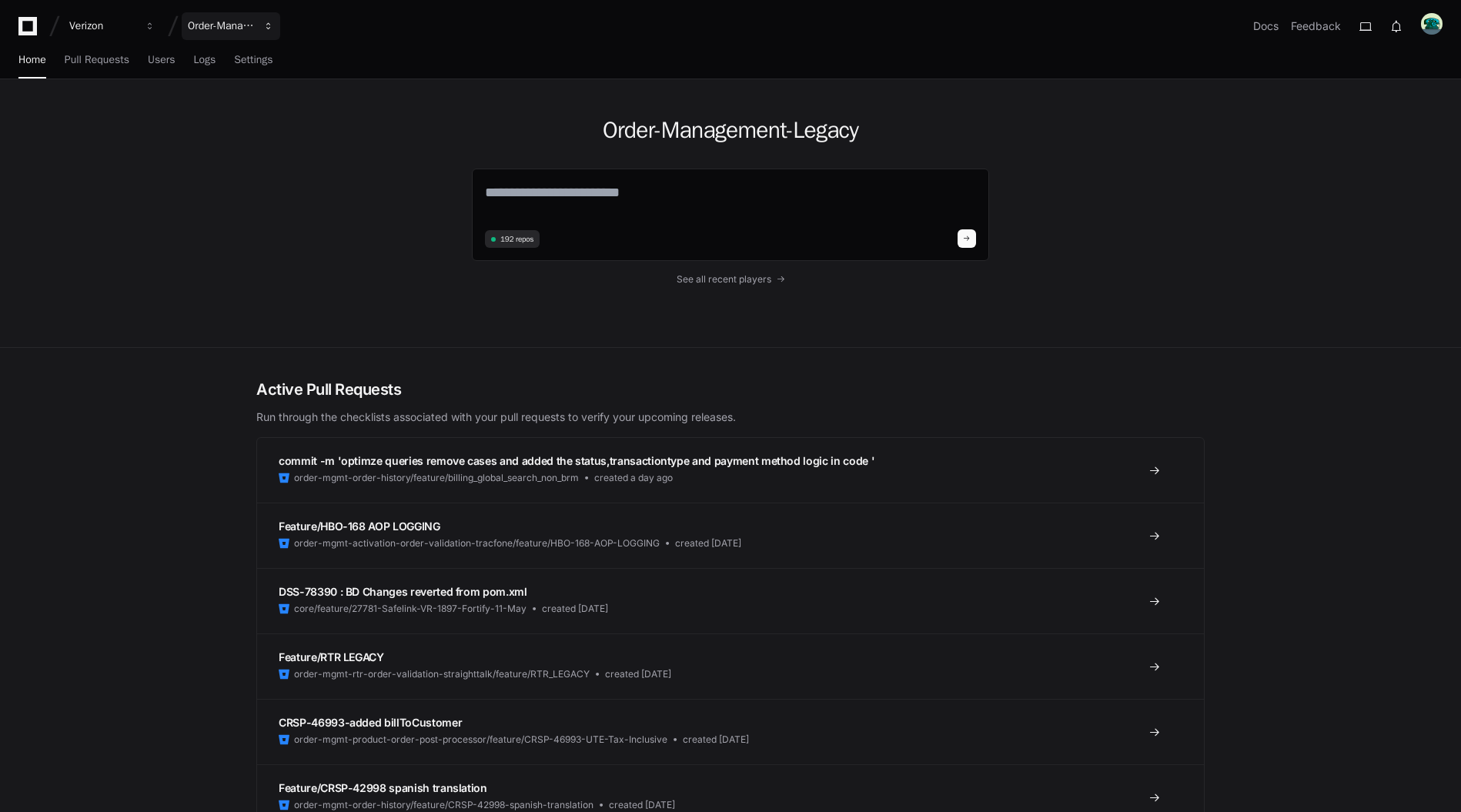 click on "Order-Management-Legacy" at bounding box center [102, 26] 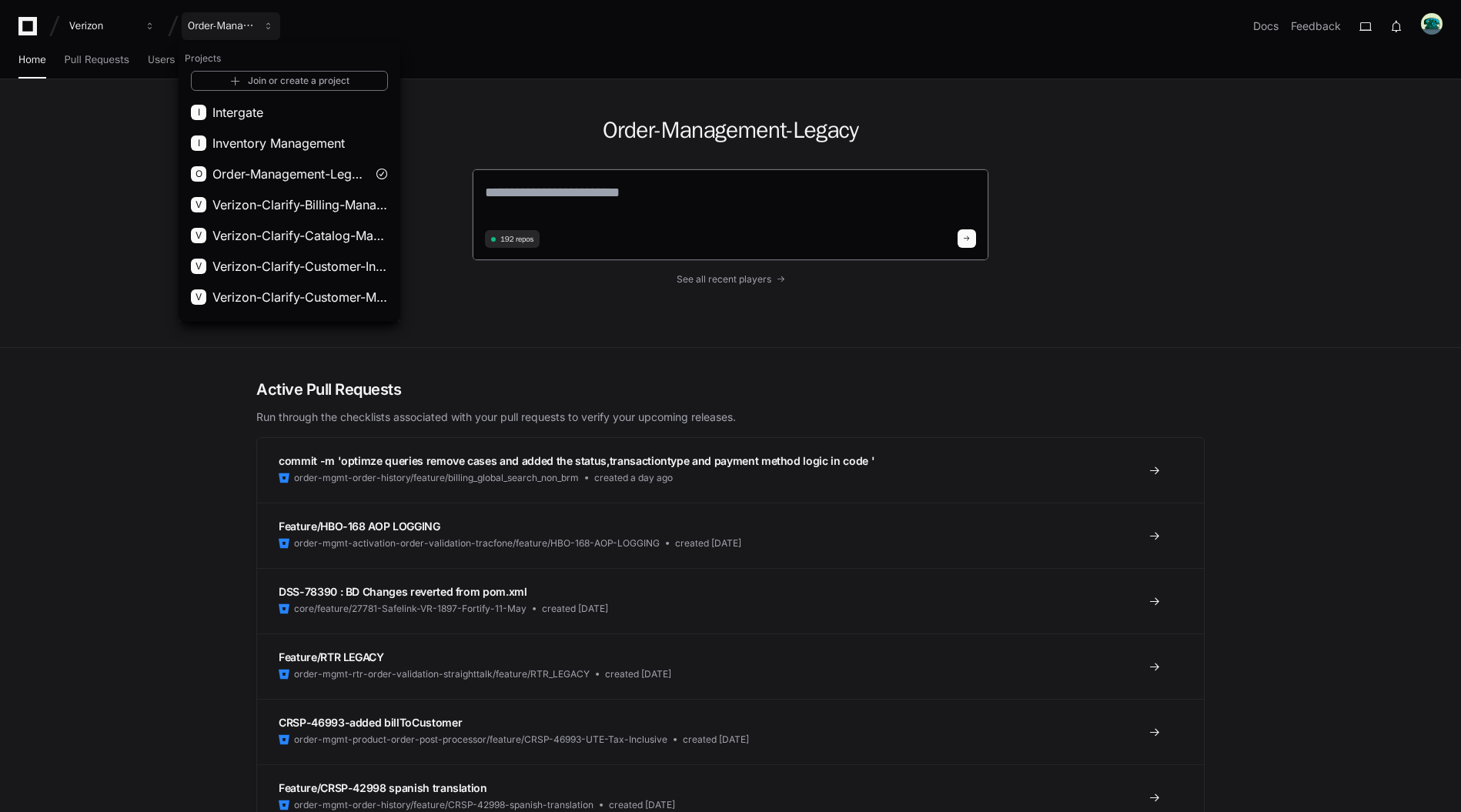 click 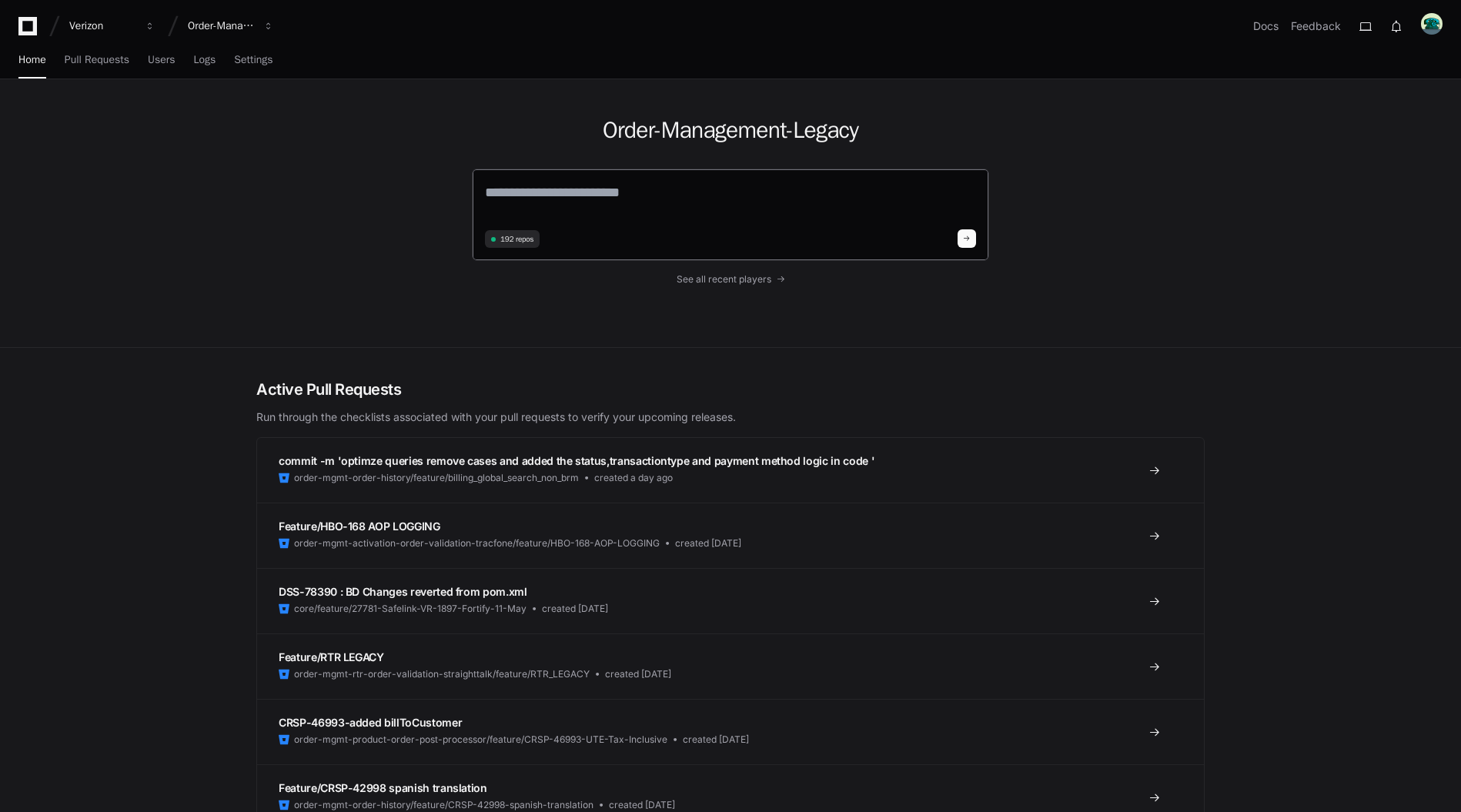 scroll, scrollTop: 0, scrollLeft: 0, axis: both 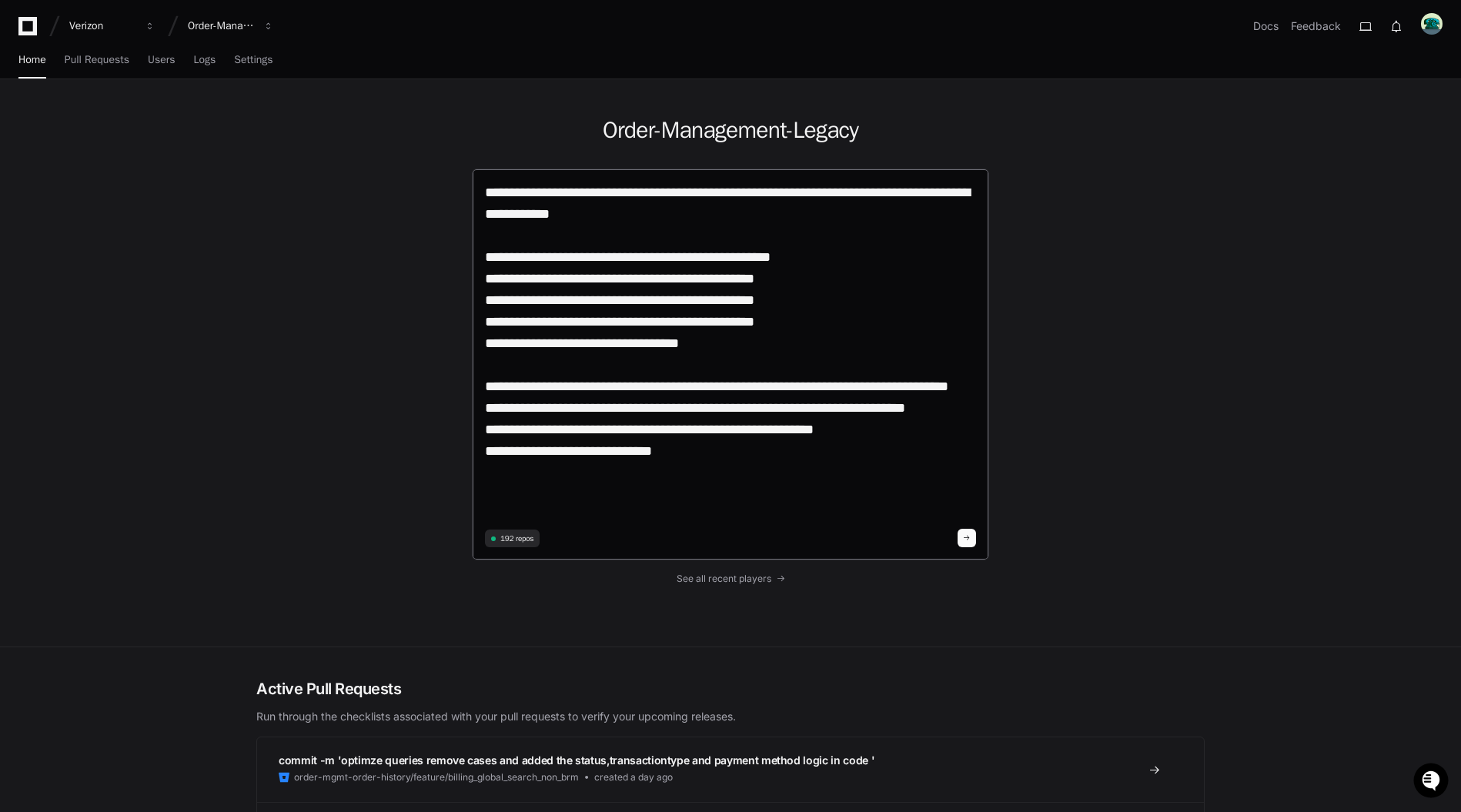 drag, startPoint x: 966, startPoint y: 428, endPoint x: 774, endPoint y: 427, distance: 192.003 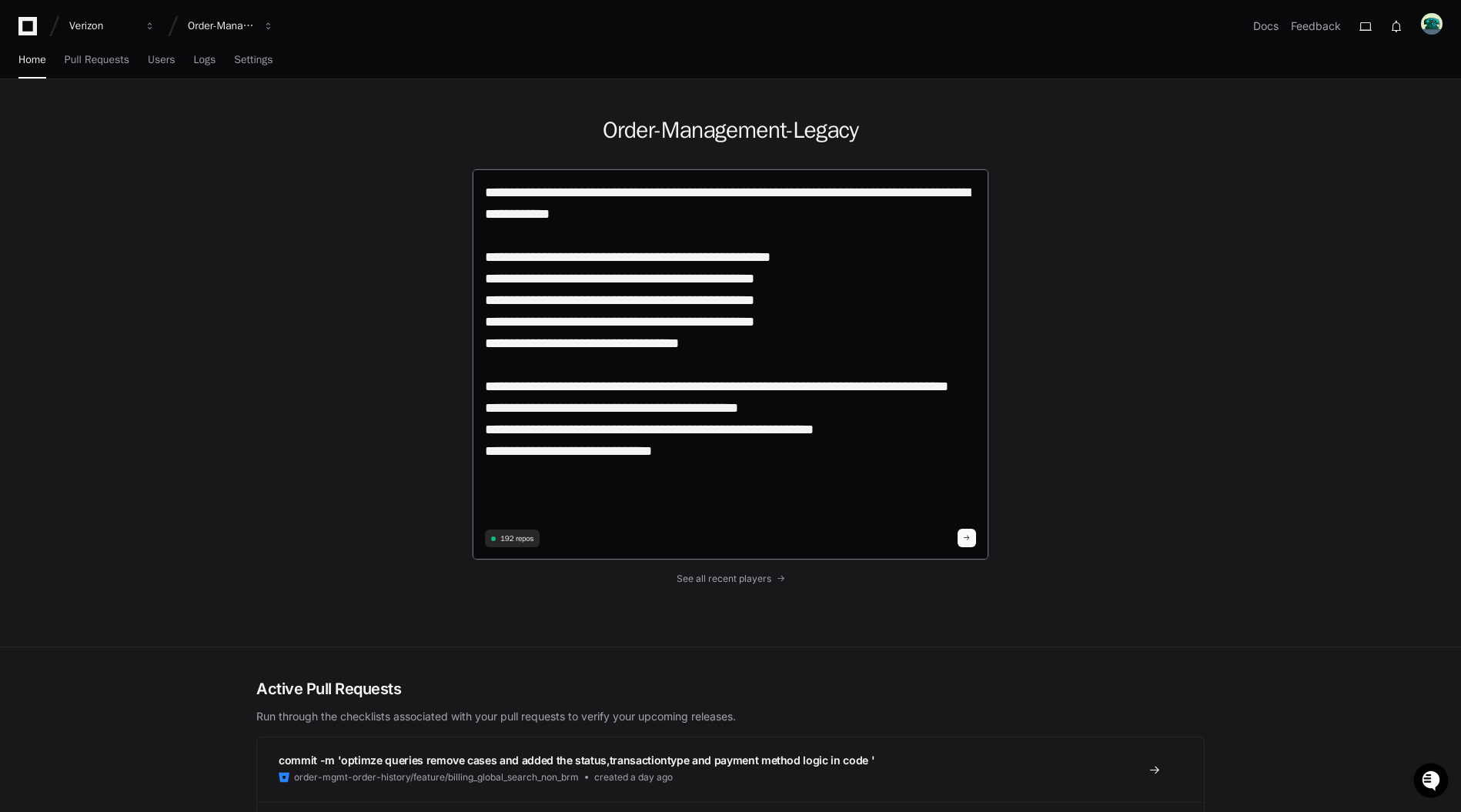 type on "**********" 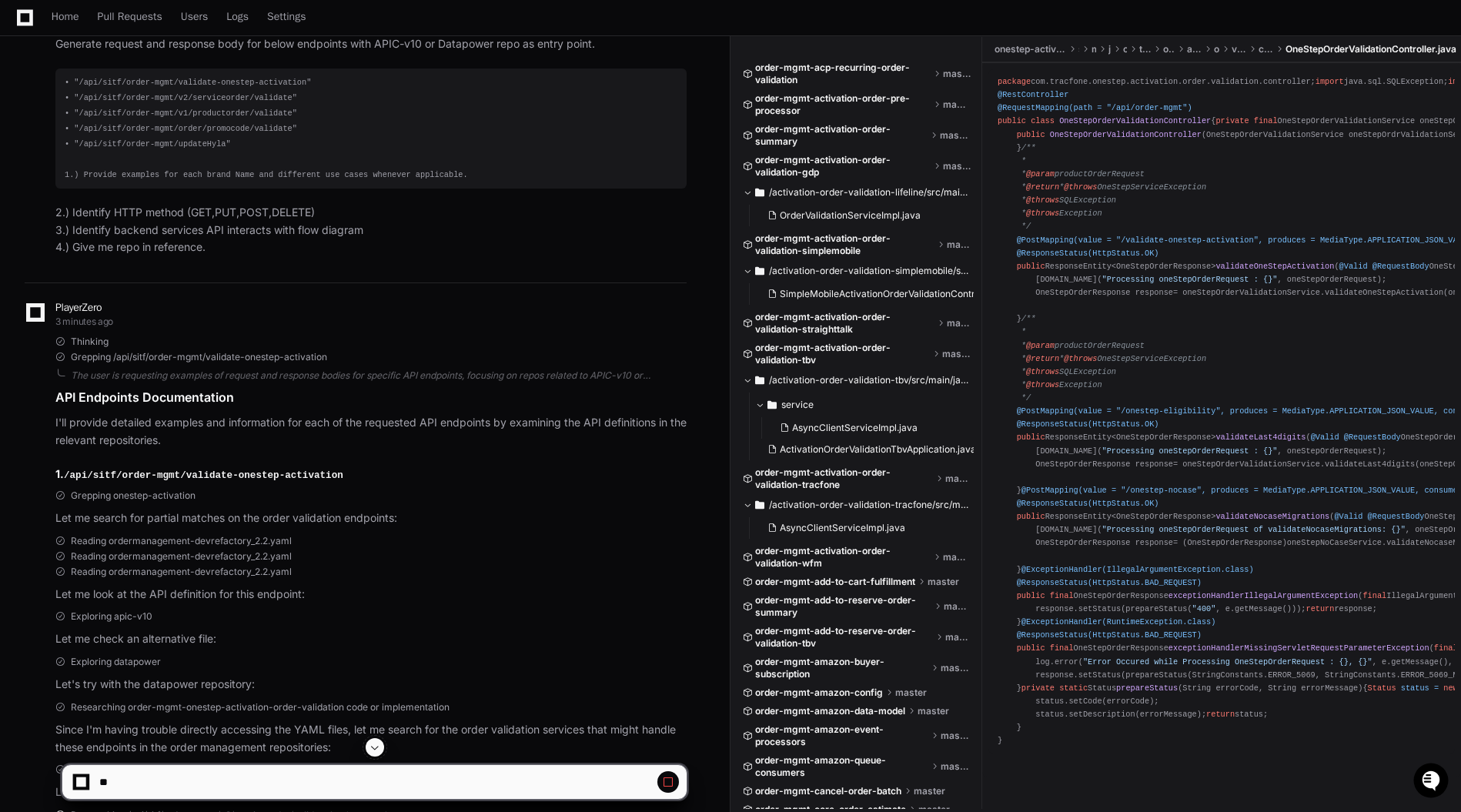 scroll, scrollTop: 348, scrollLeft: 0, axis: vertical 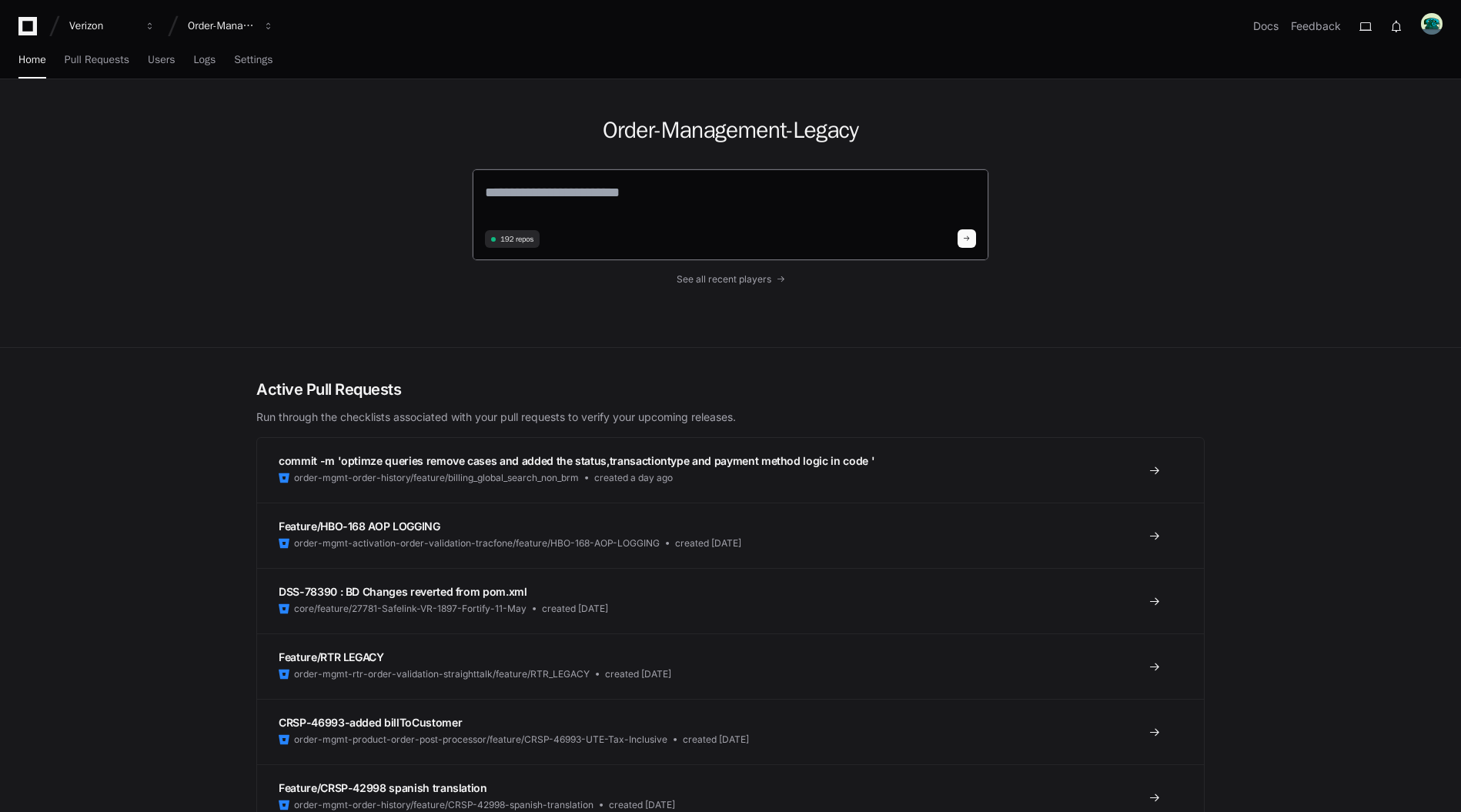 click 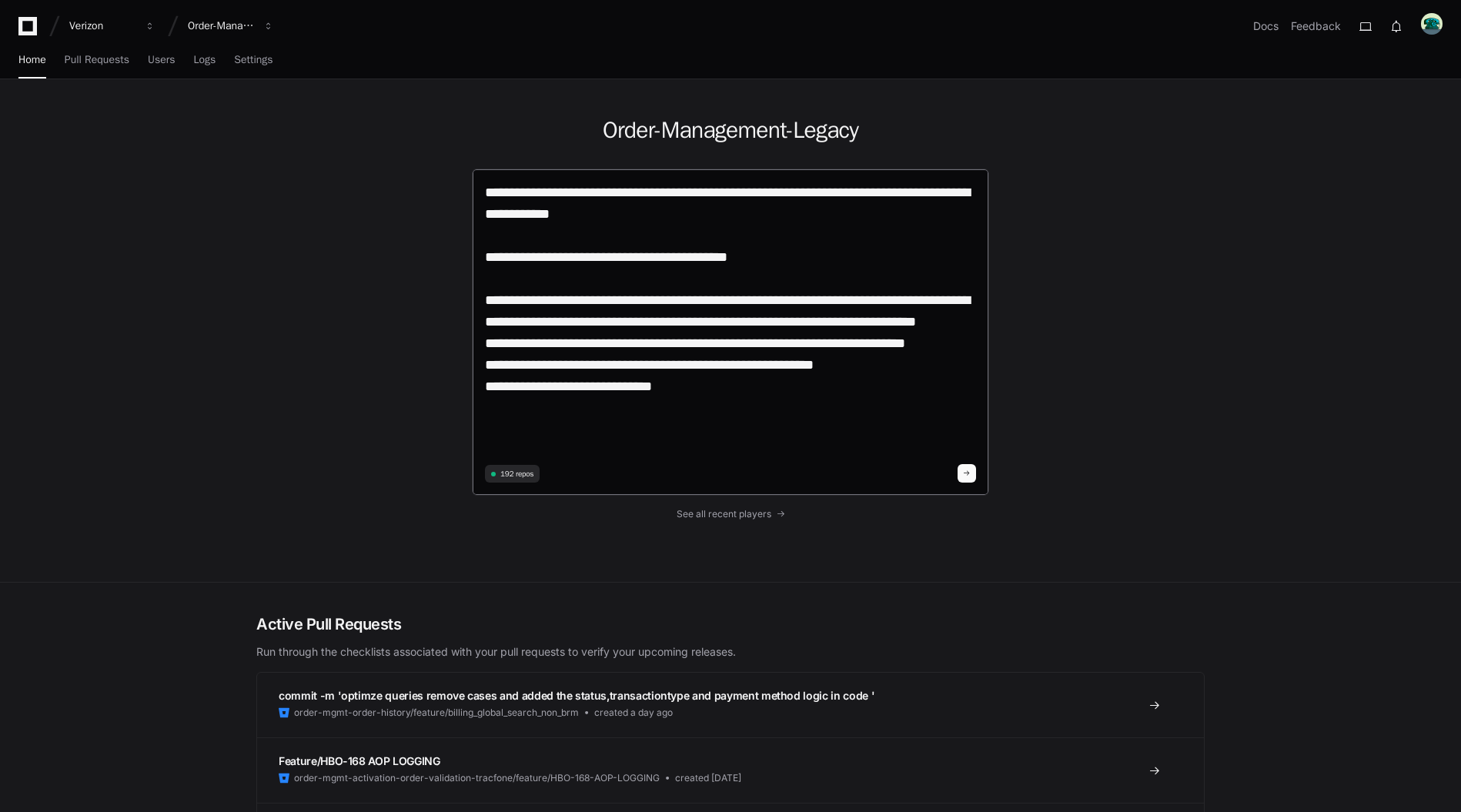 scroll, scrollTop: 0, scrollLeft: 0, axis: both 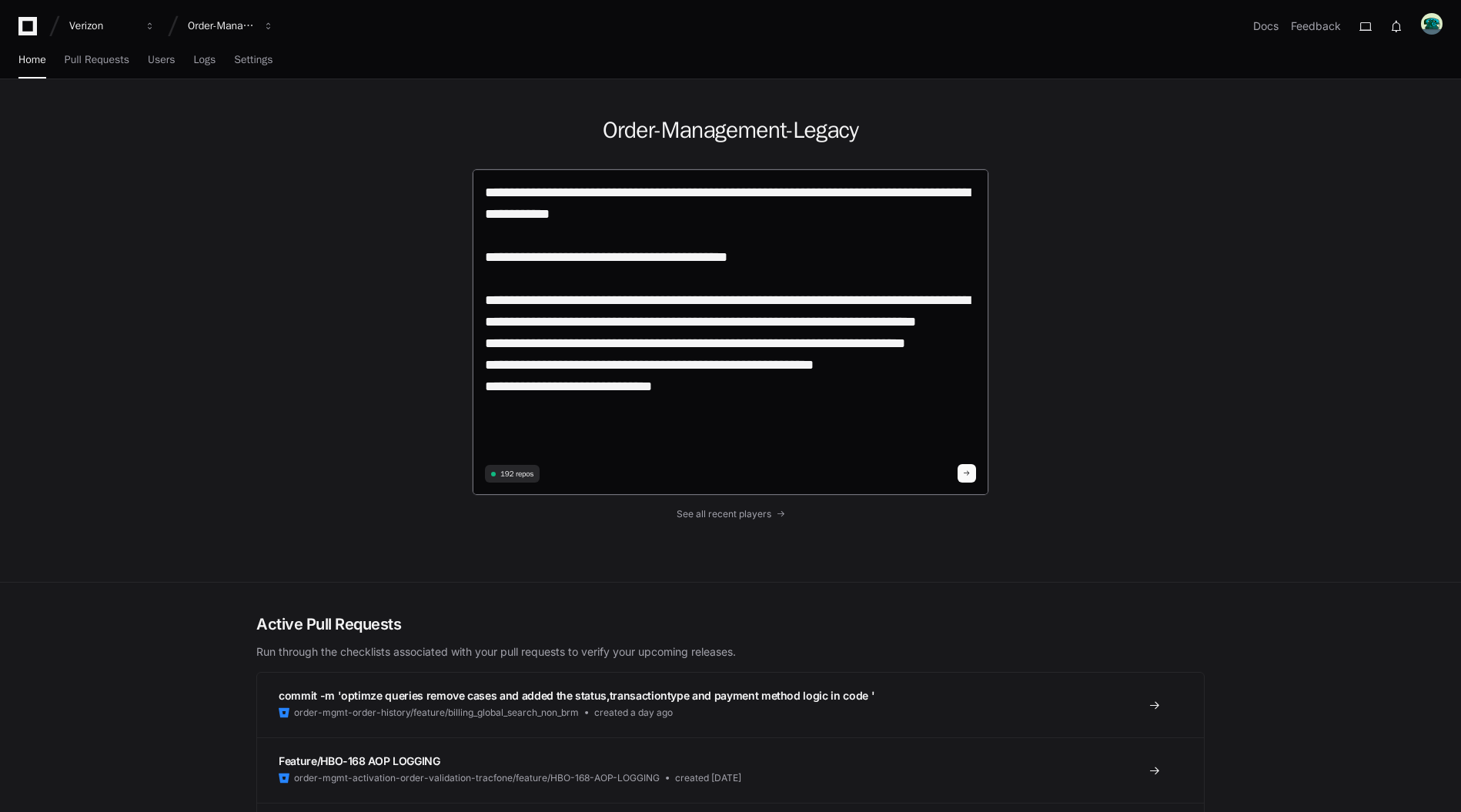 type on "**********" 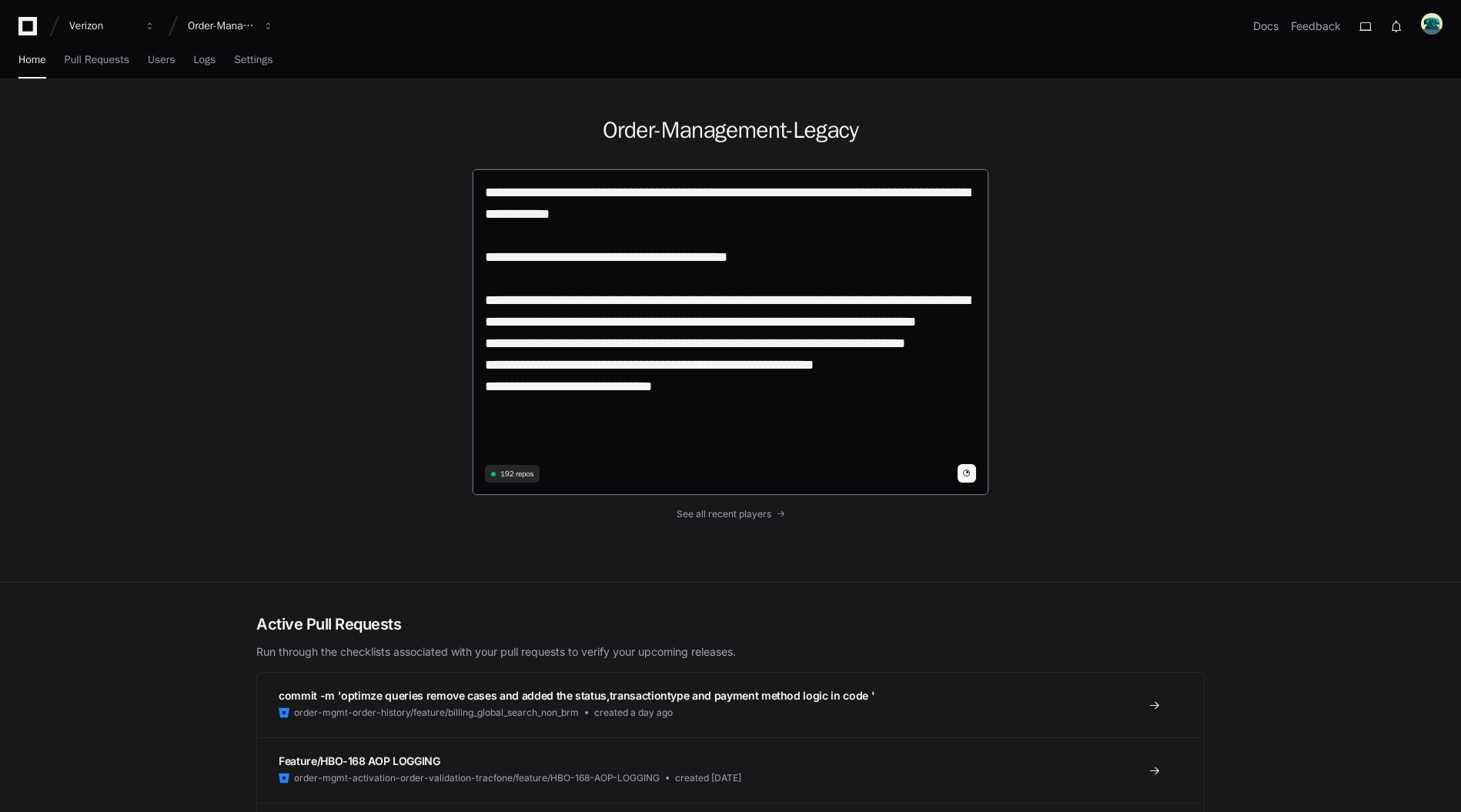 scroll, scrollTop: 0, scrollLeft: 0, axis: both 